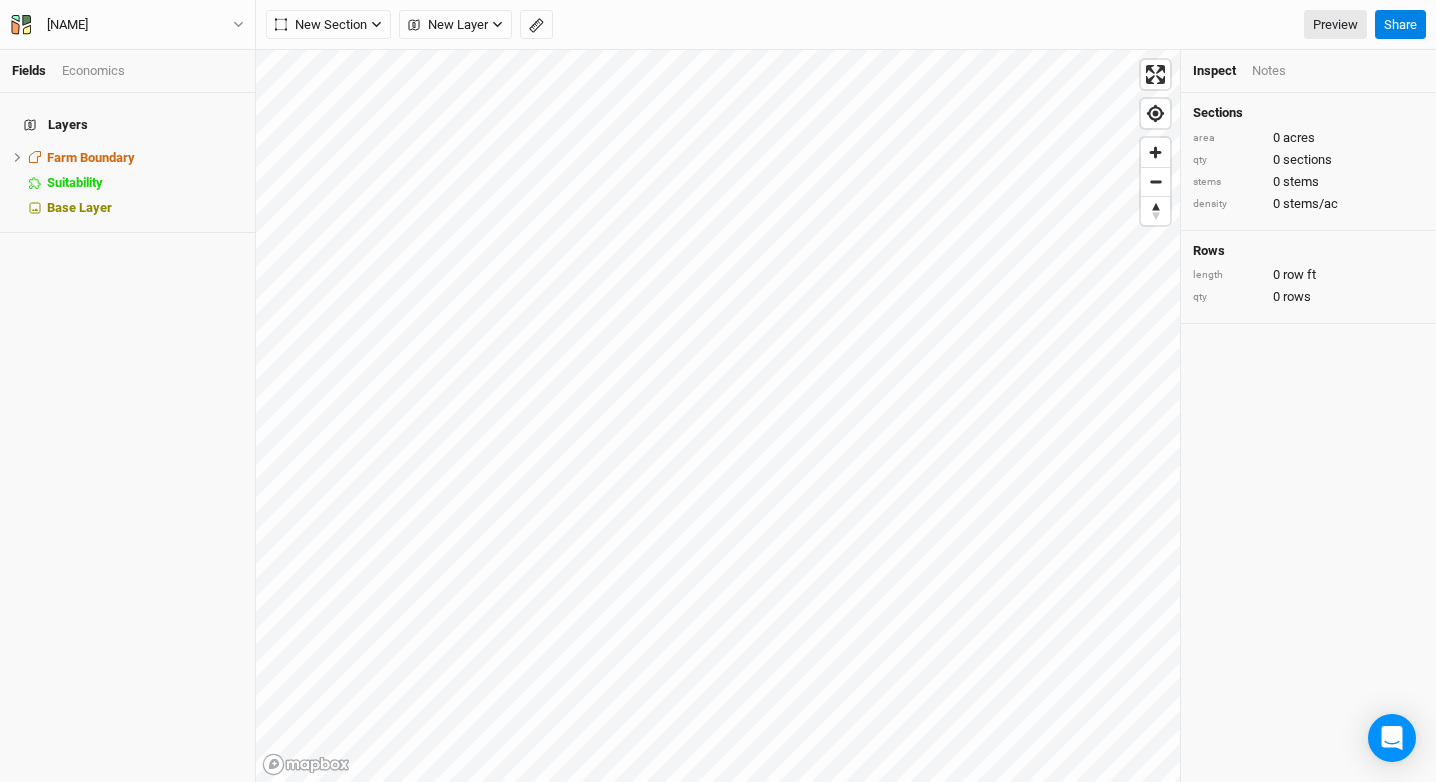 scroll, scrollTop: 0, scrollLeft: 0, axis: both 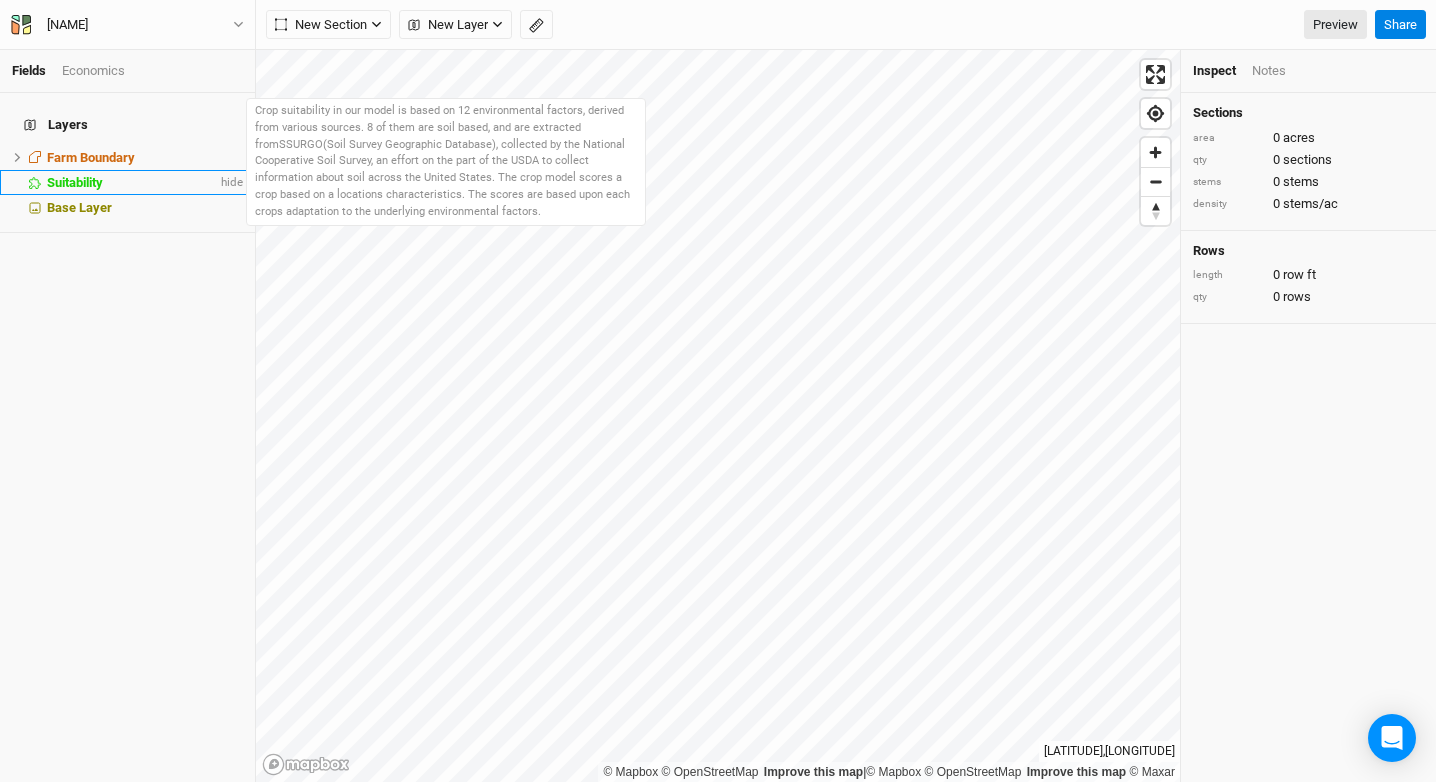 click on "Suitability" at bounding box center (132, 183) 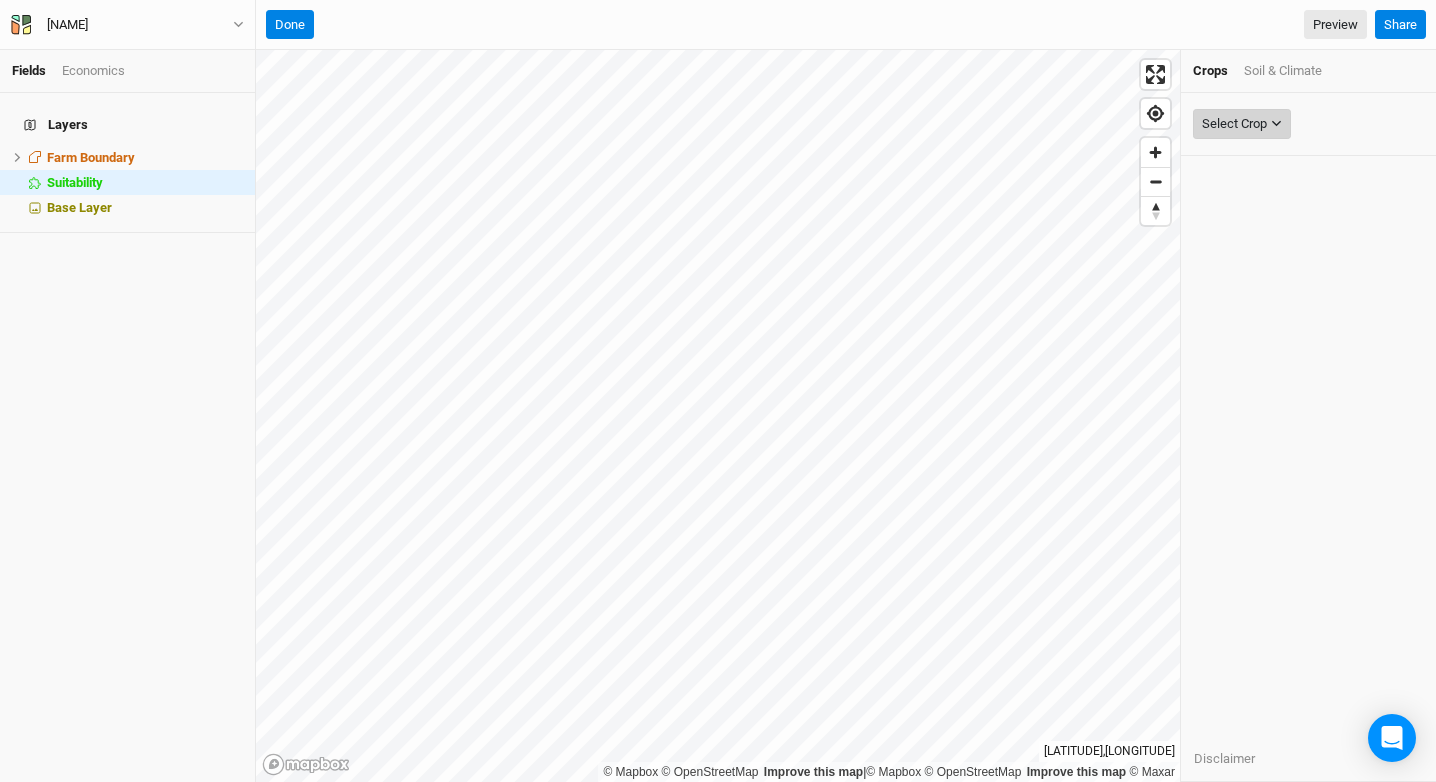 click on "Select Crop" at bounding box center (1234, 124) 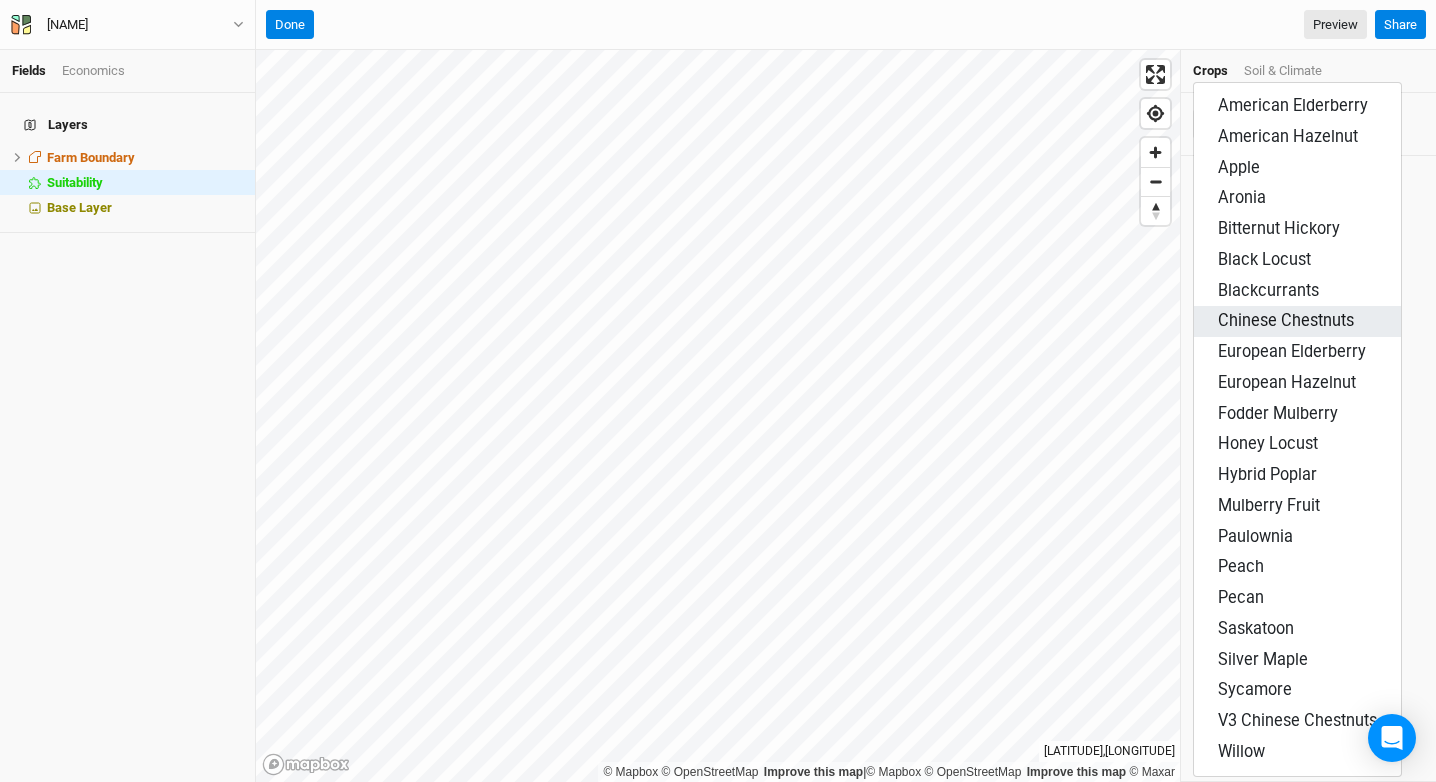 click on "Chinese Chestnuts" at bounding box center [1286, 320] 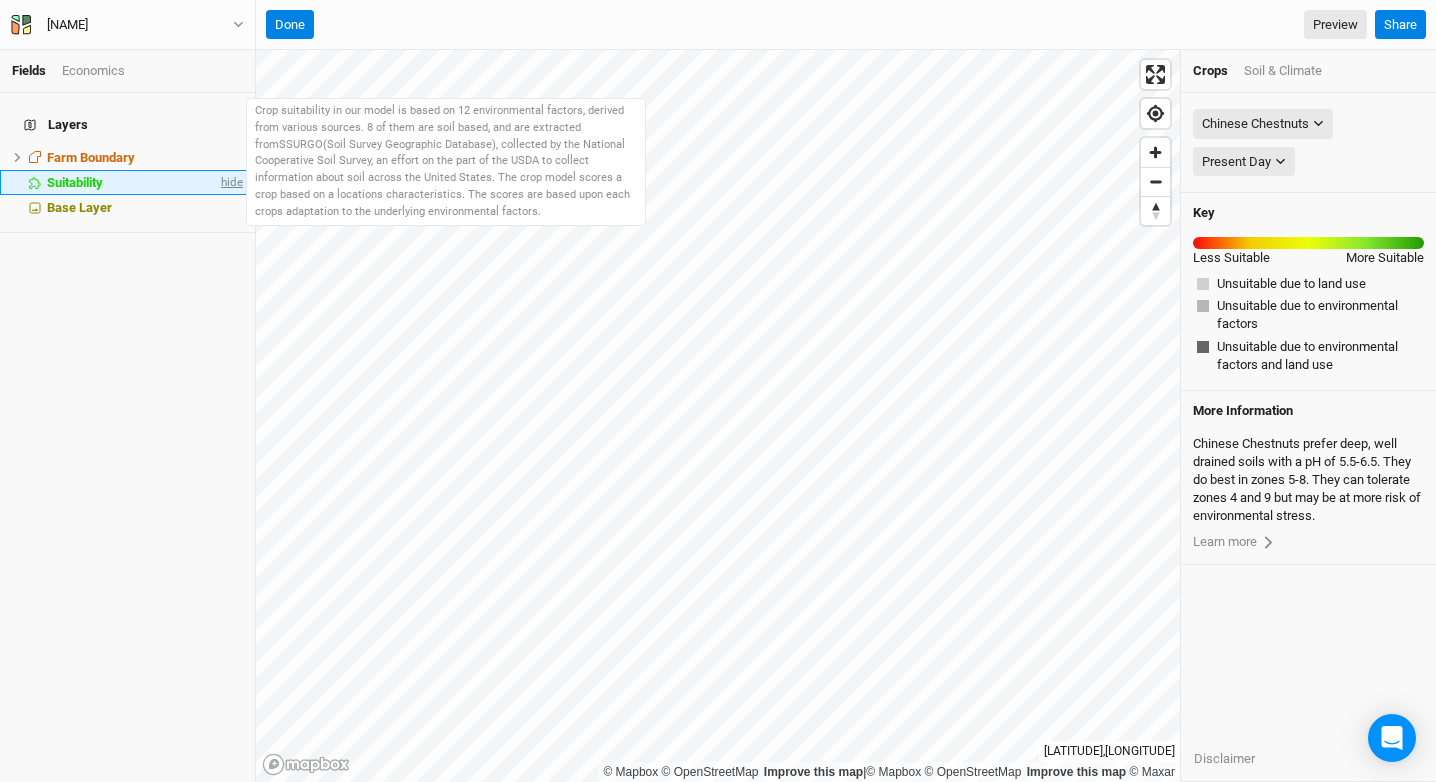 click on "hide" at bounding box center [230, 182] 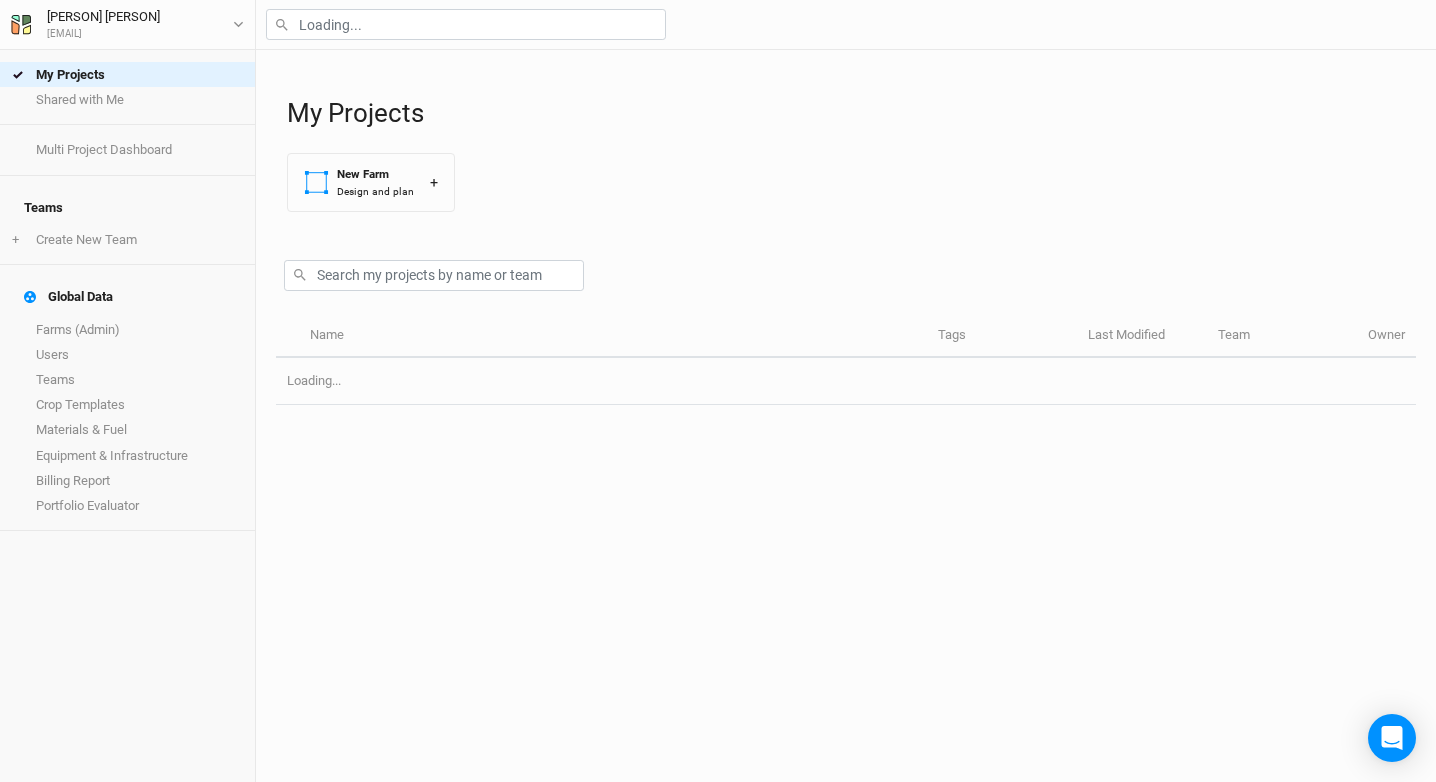 scroll, scrollTop: 0, scrollLeft: 0, axis: both 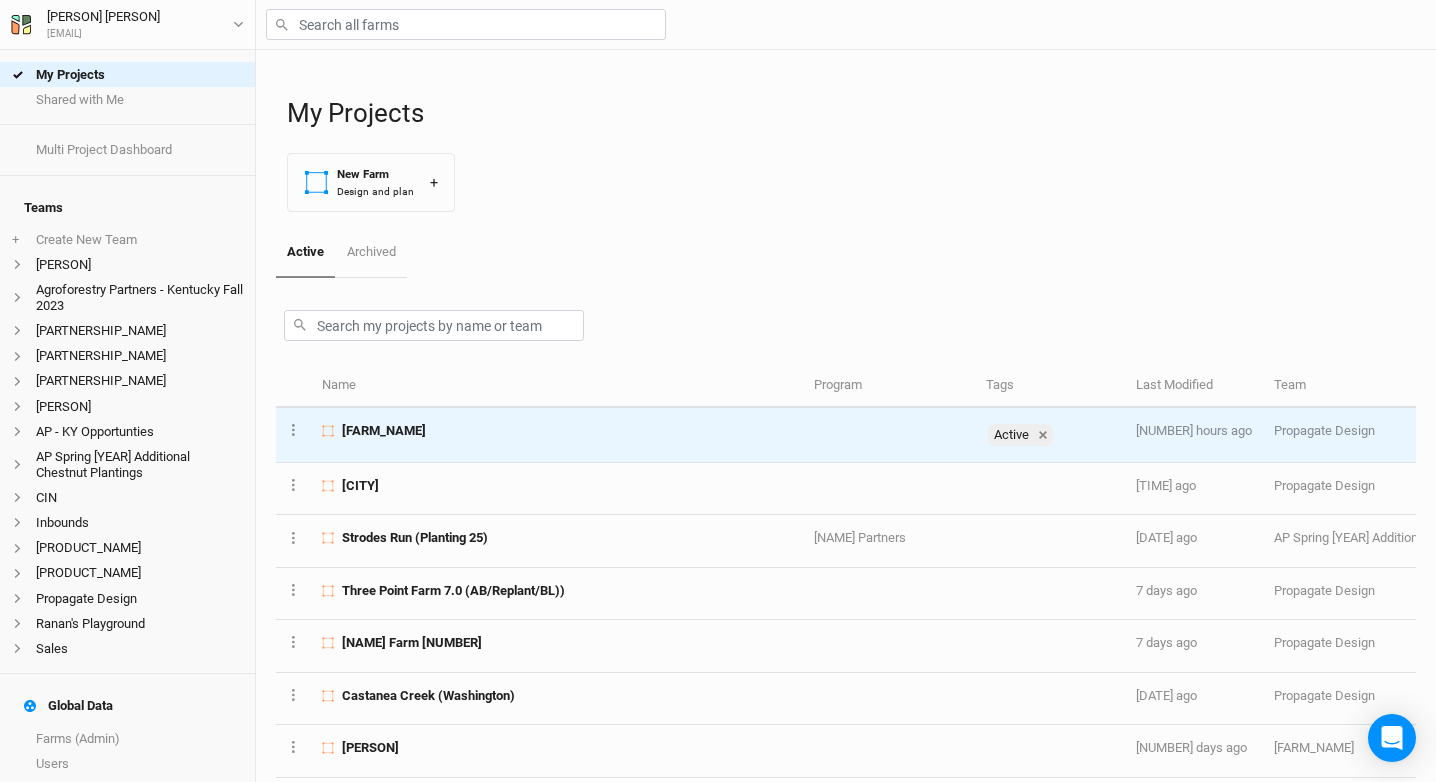 click on "[FARM_NAME]" at bounding box center (384, 431) 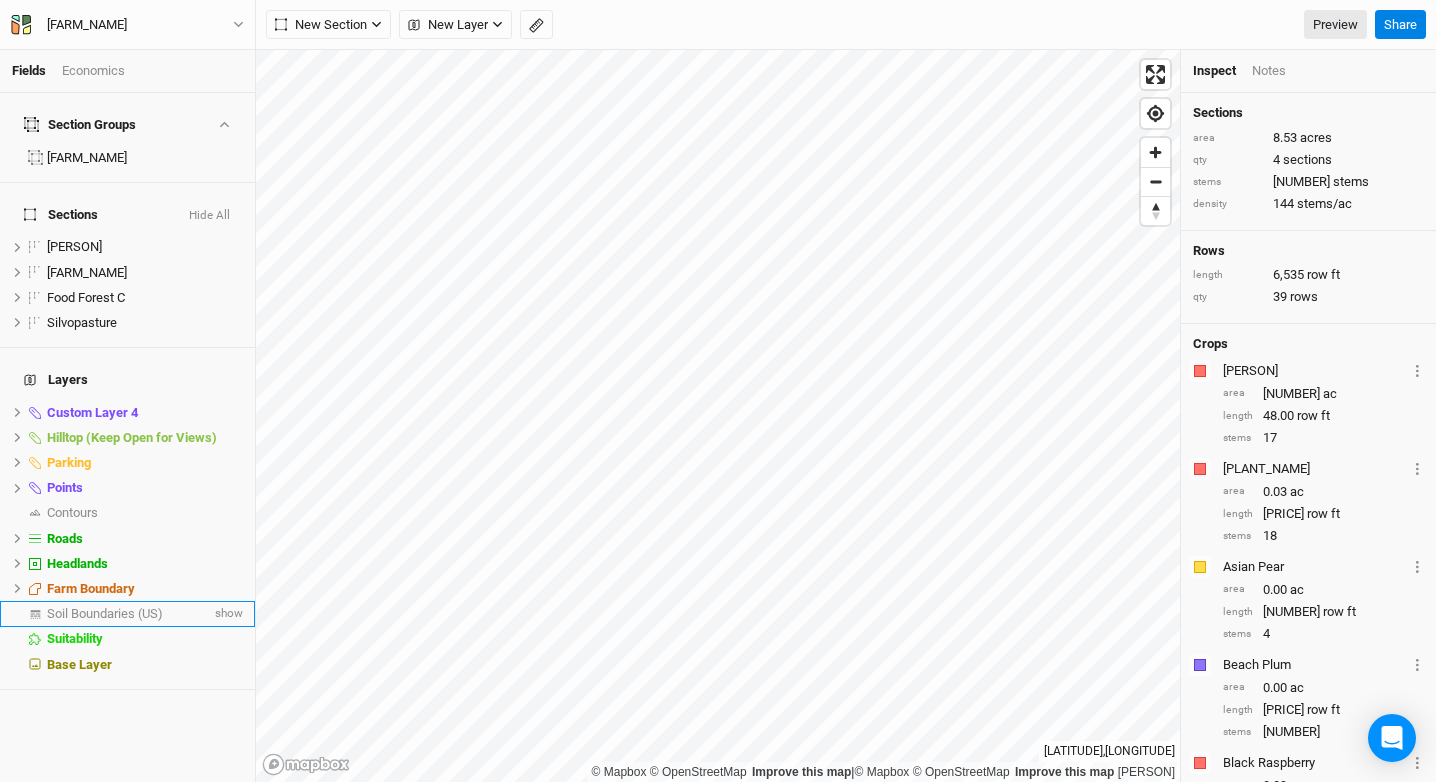 click on "Soil Boundaries (US) show" at bounding box center [127, 613] 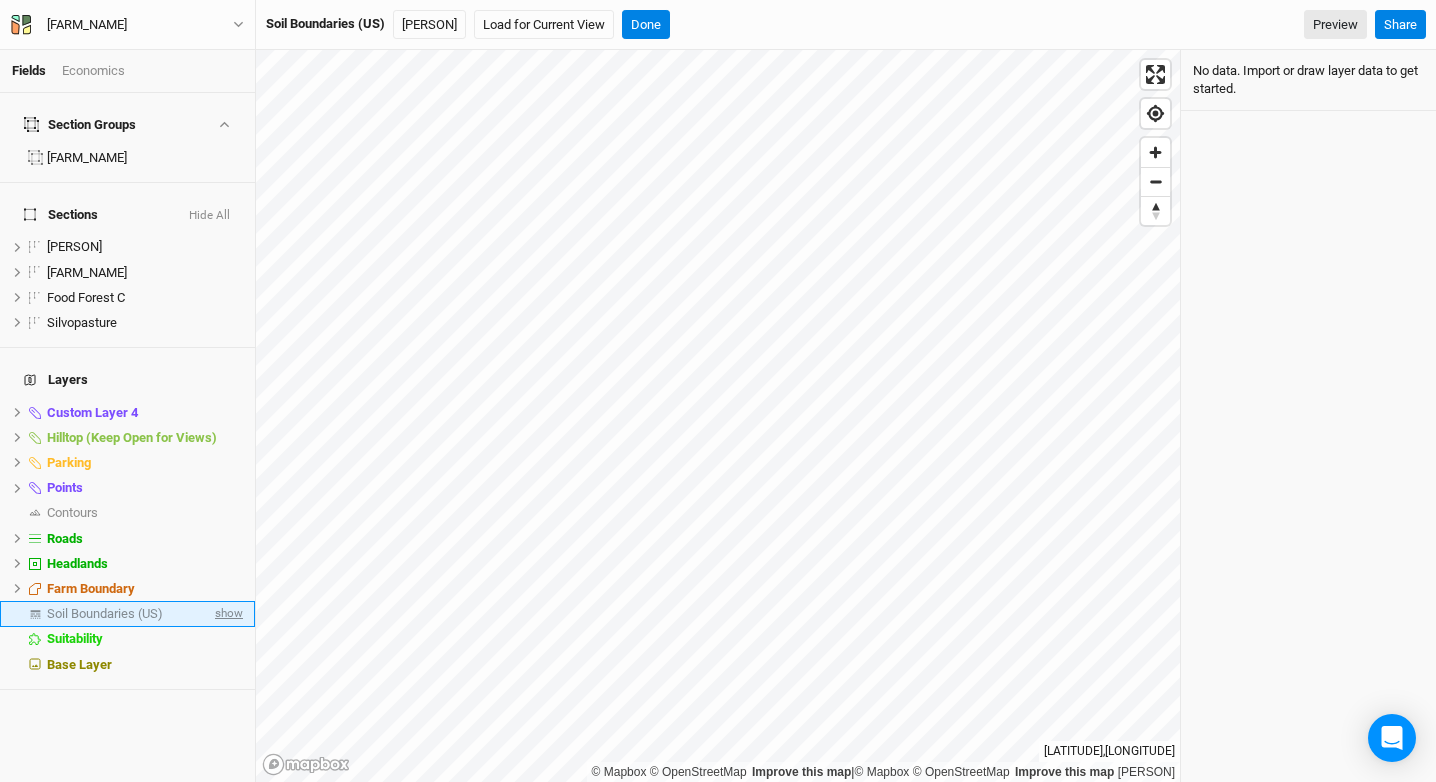 click on "show" at bounding box center [227, 614] 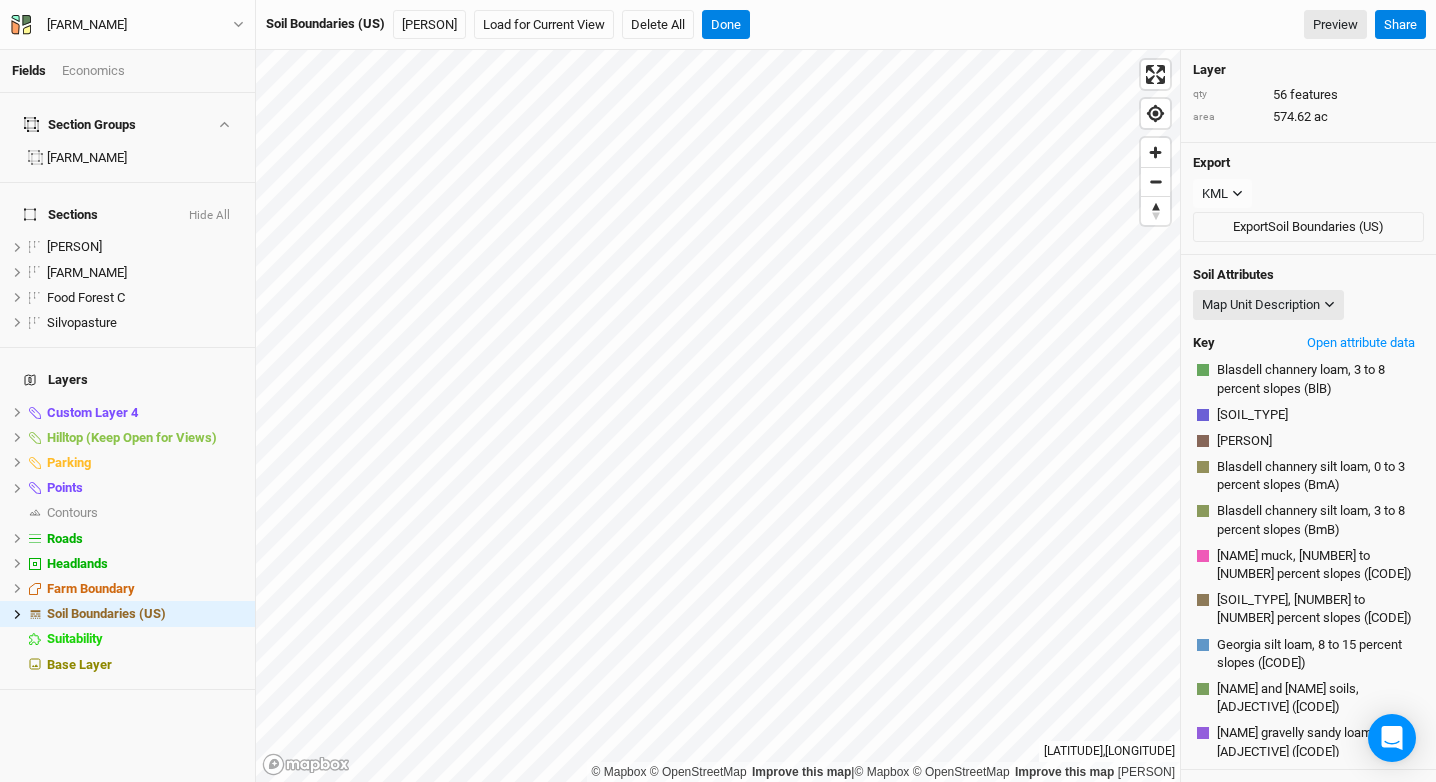 scroll, scrollTop: 451, scrollLeft: 0, axis: vertical 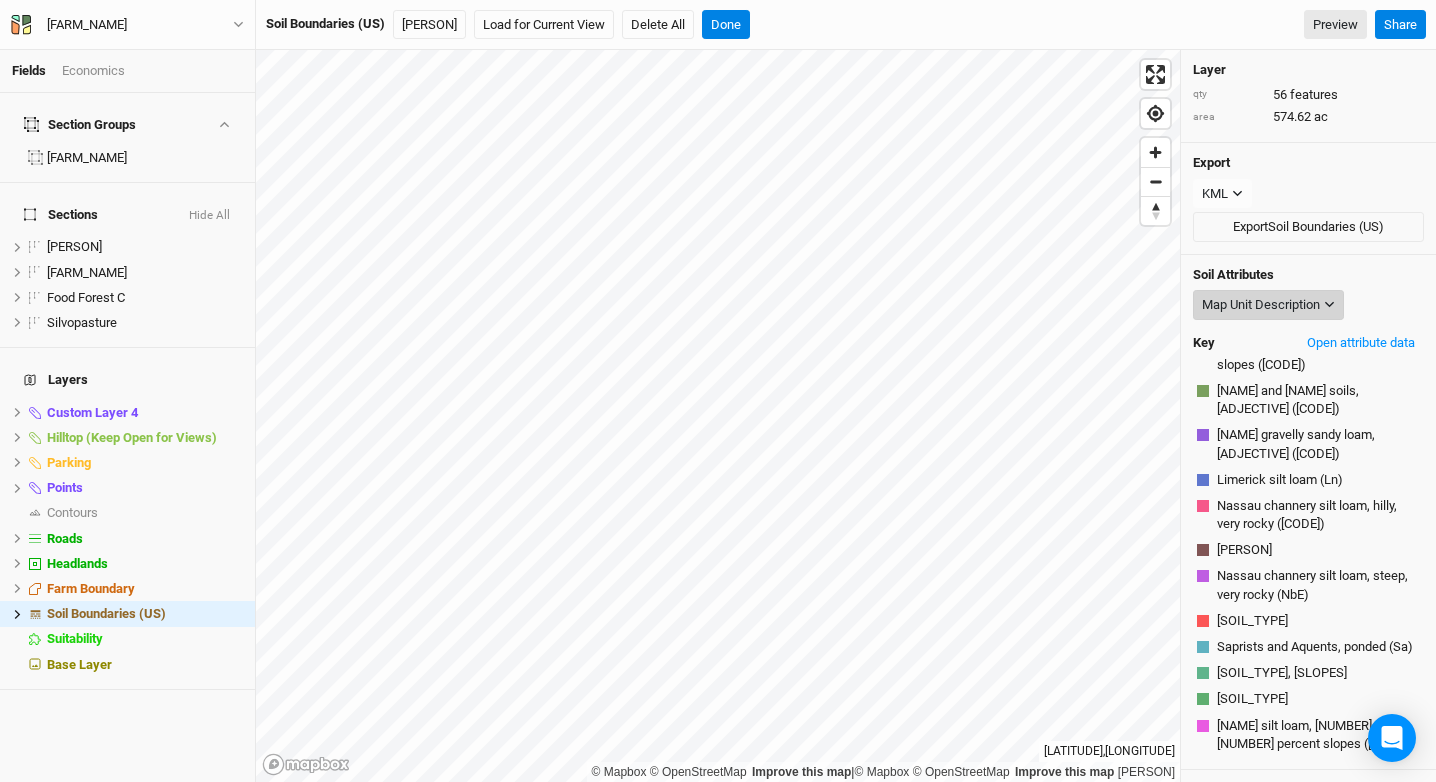 click on "Map Unit Description" at bounding box center (1261, 305) 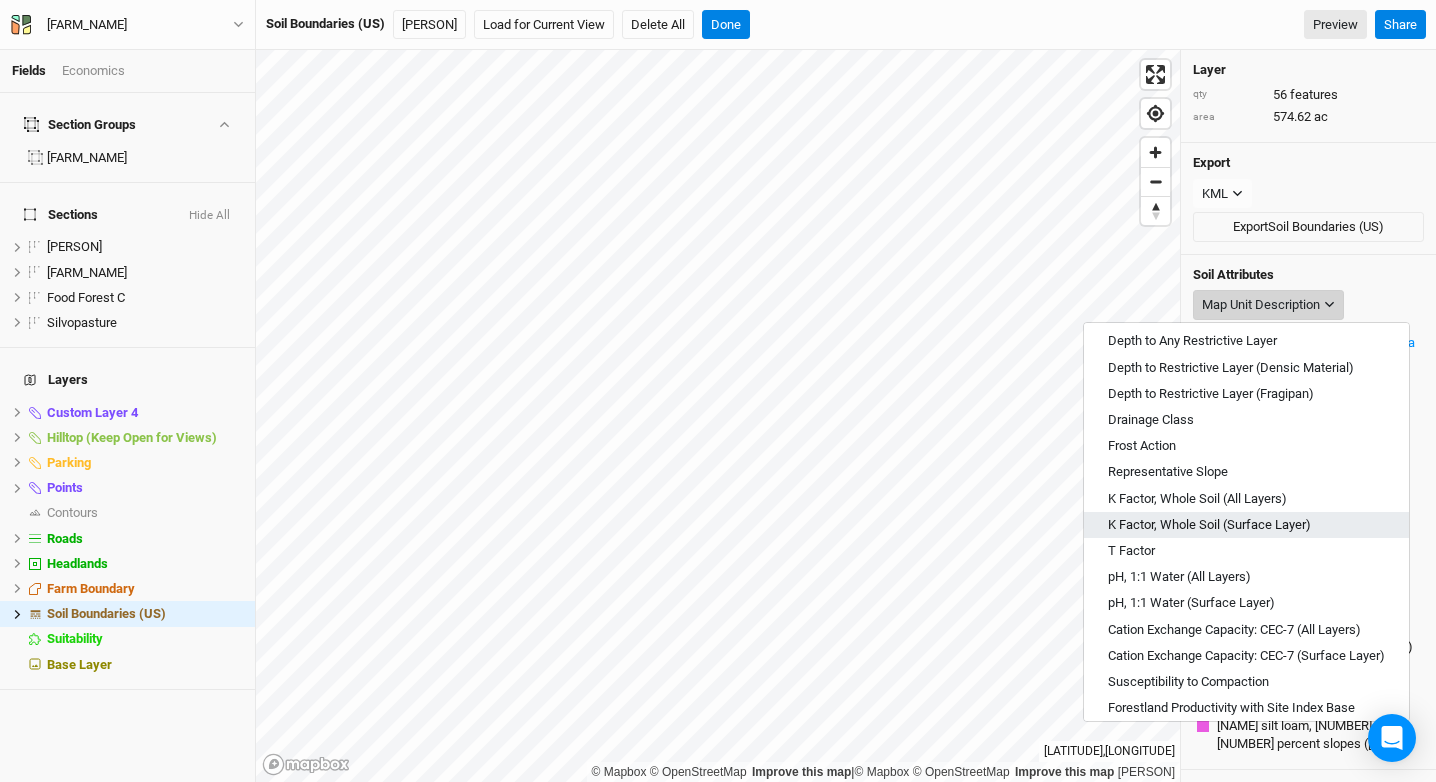 scroll, scrollTop: 344, scrollLeft: 0, axis: vertical 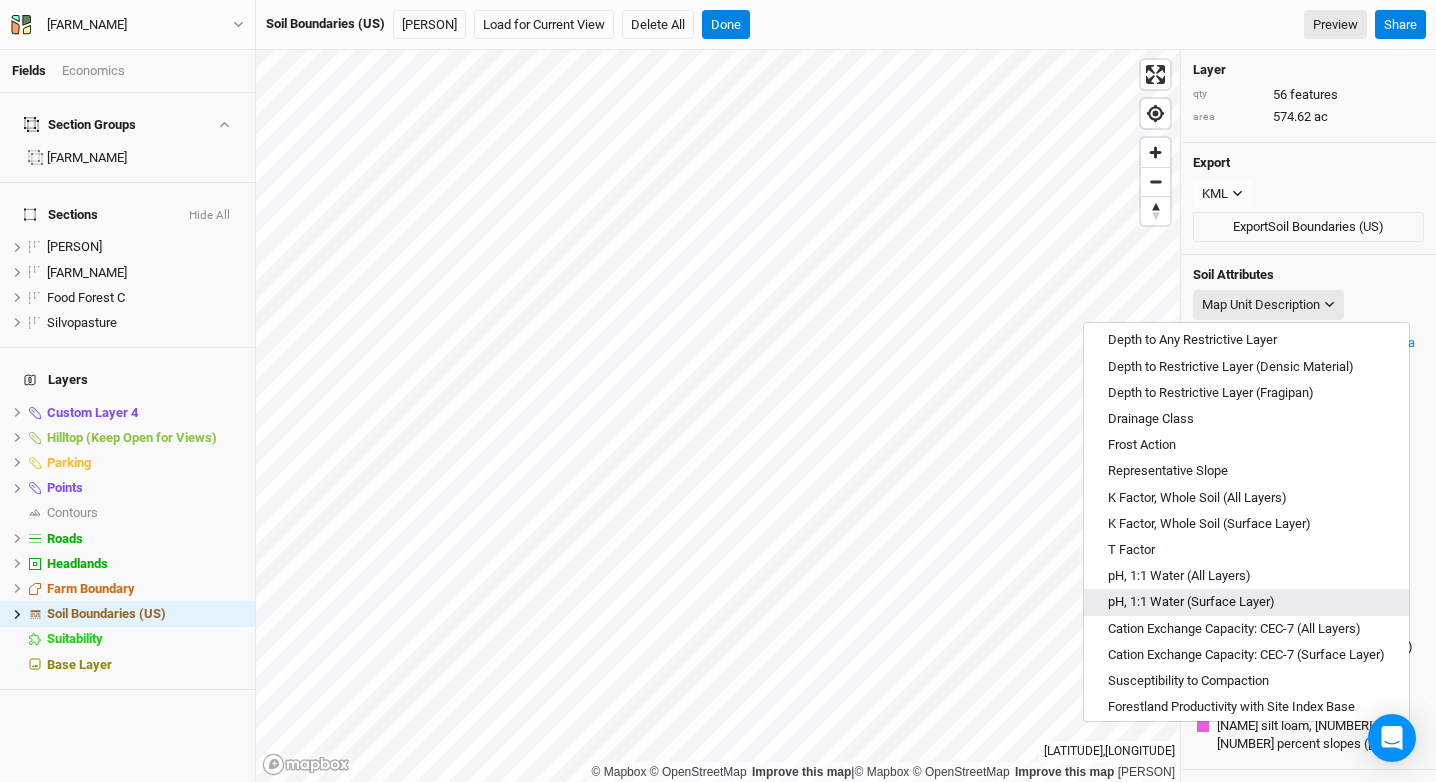 click on "pH, 1:1 Water (Surface Layer)" at bounding box center (1191, 602) 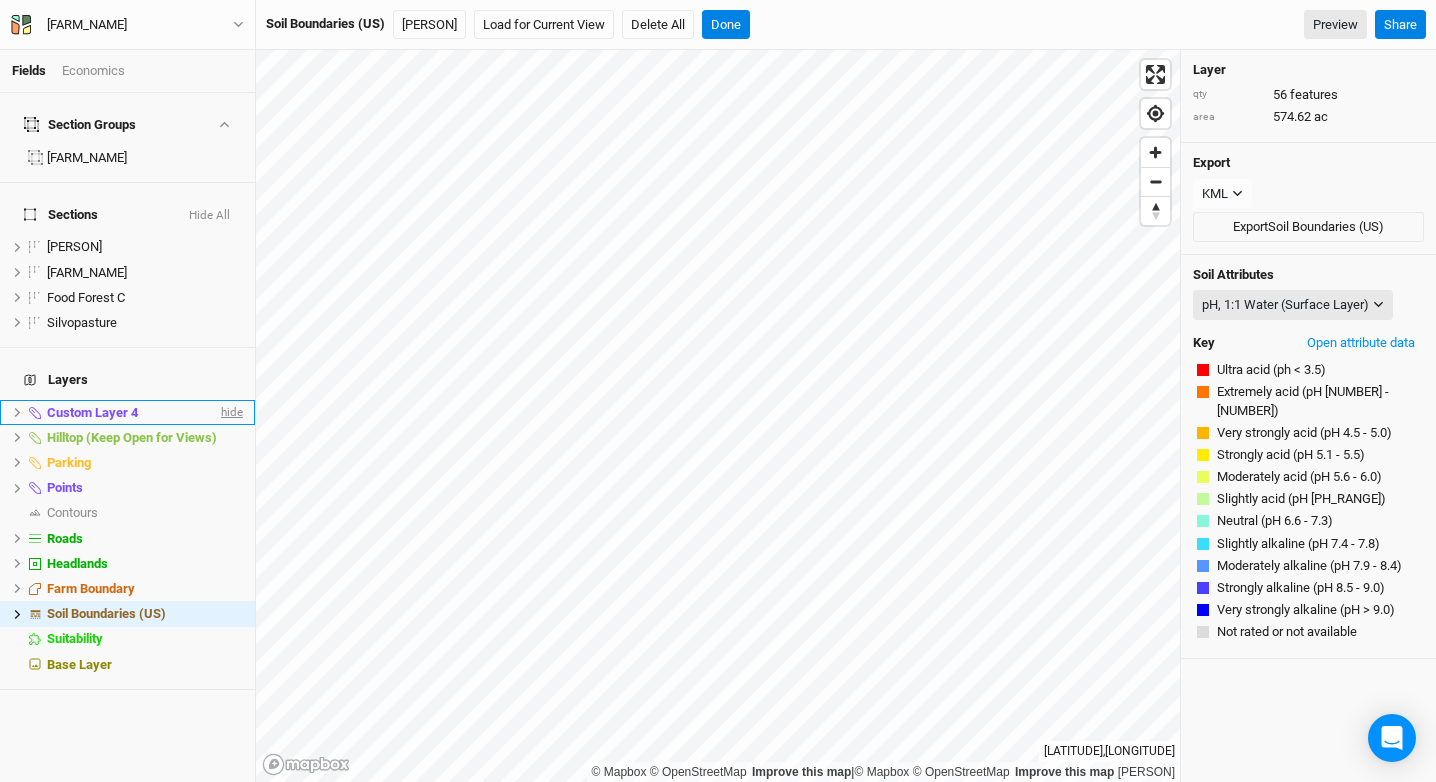 click on "hide" at bounding box center [230, 412] 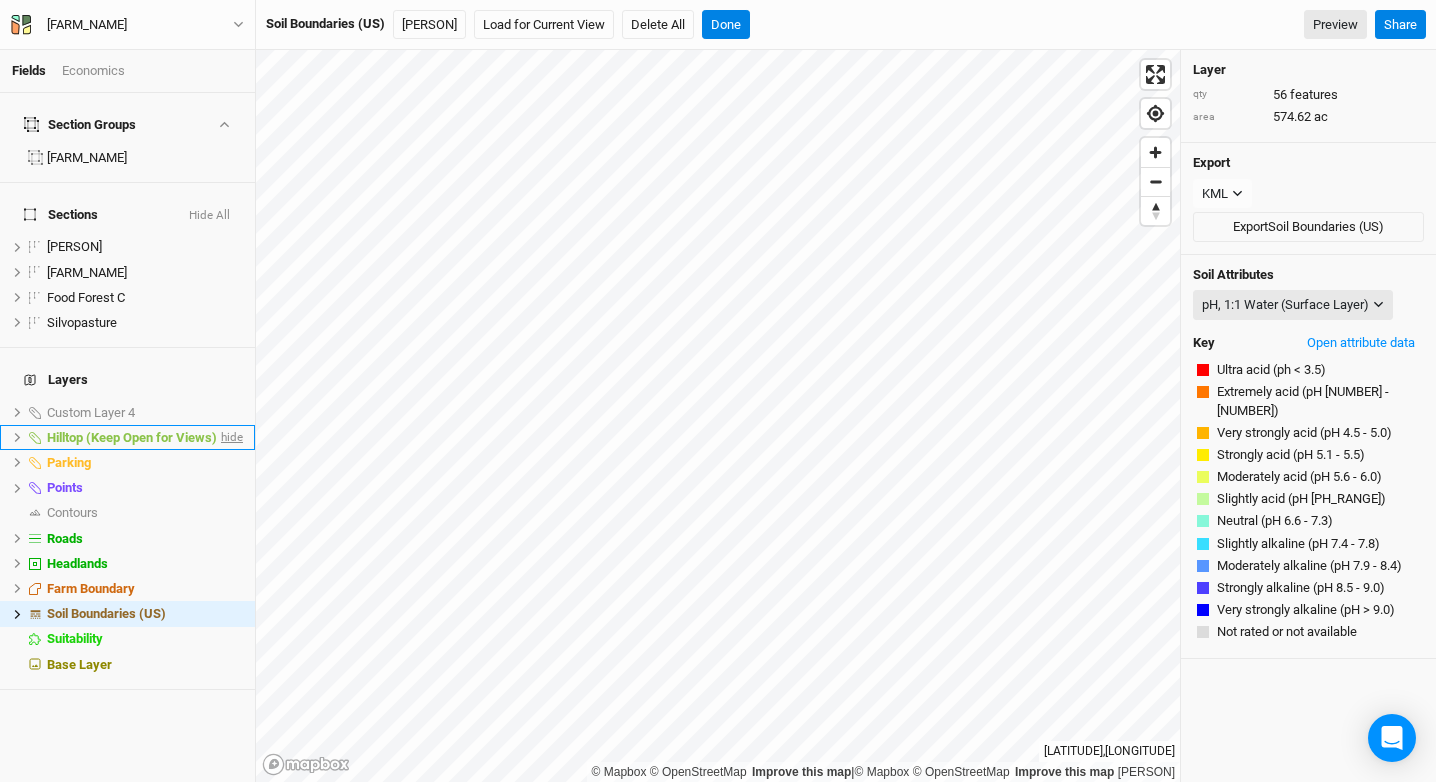 click on "hide" at bounding box center [230, 437] 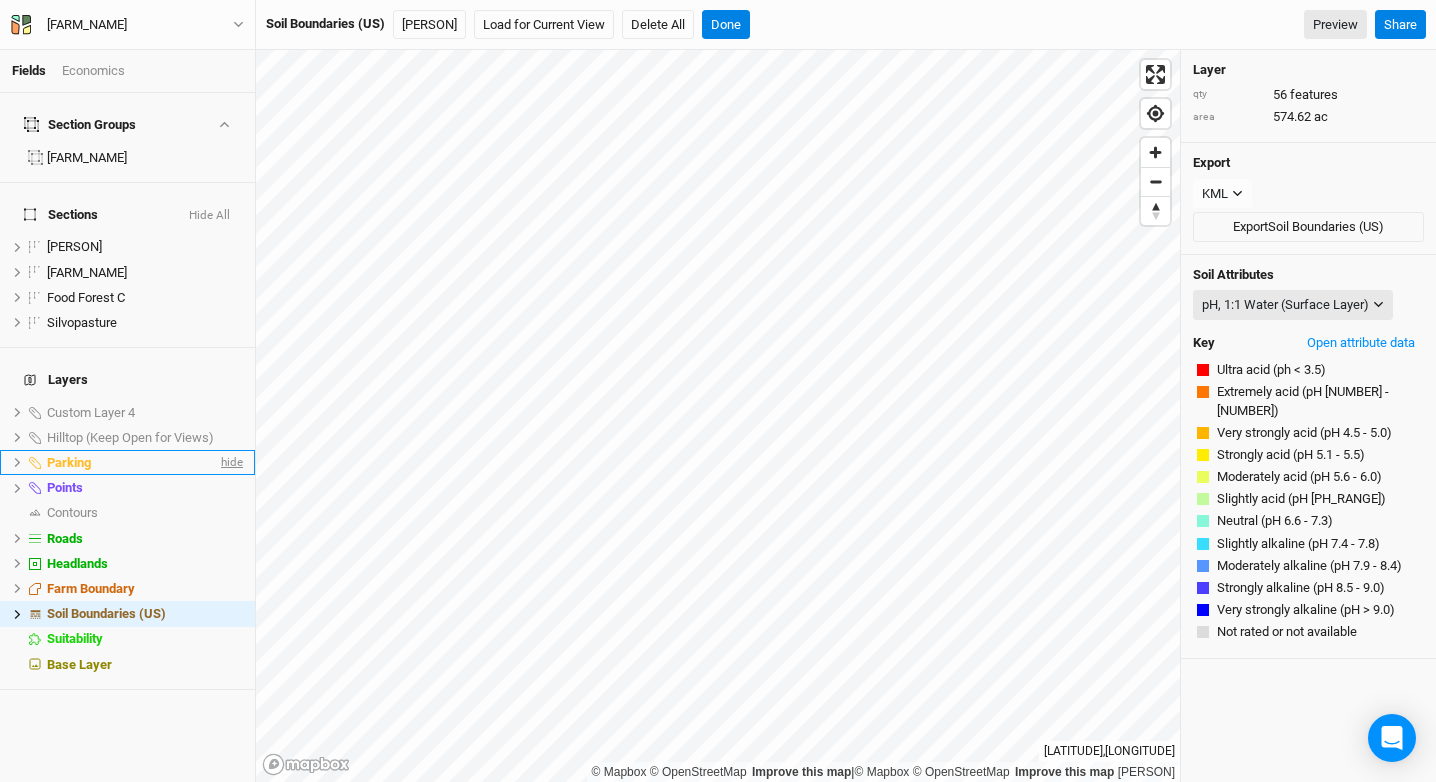 click on "hide" at bounding box center [230, 462] 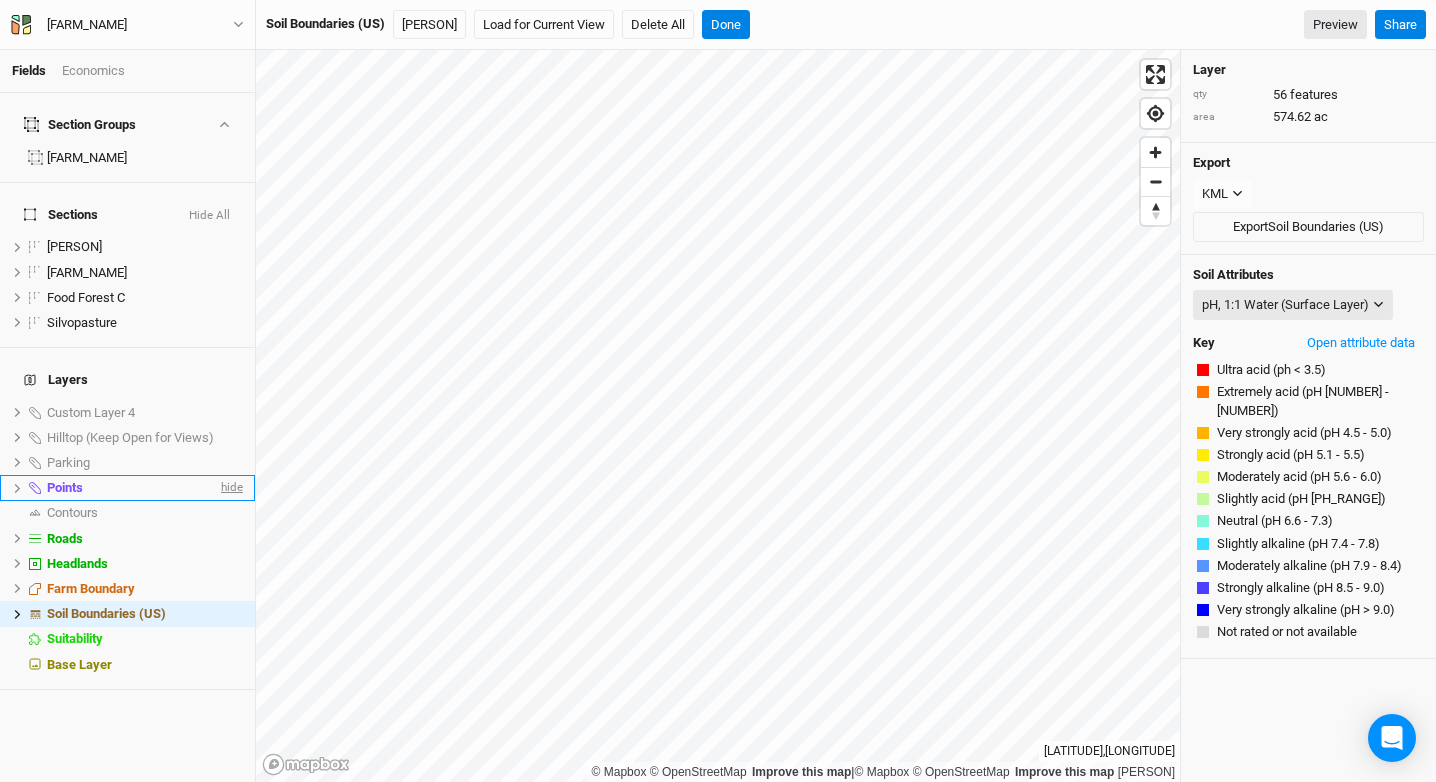 click on "hide" at bounding box center [230, 488] 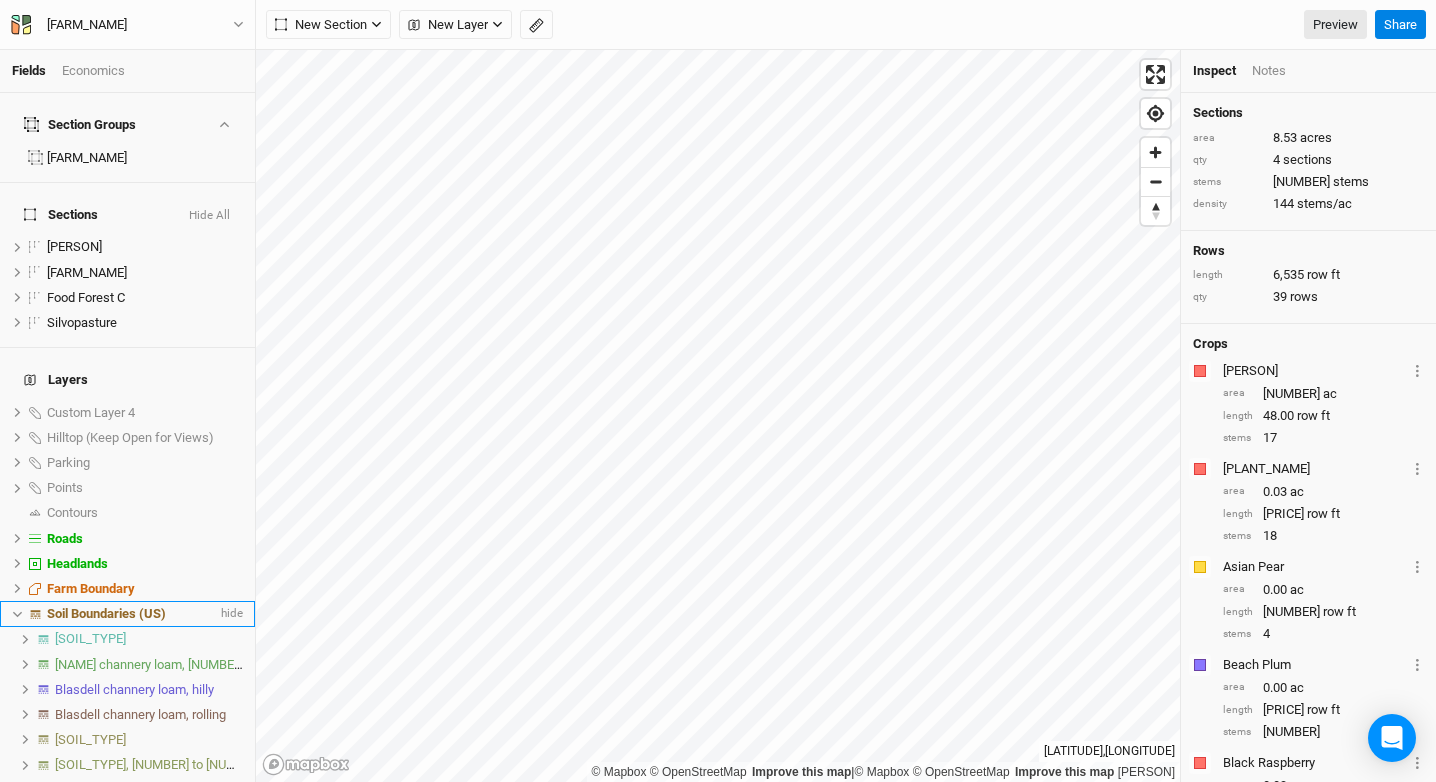 click on "Soil Boundaries (US)" at bounding box center (106, 613) 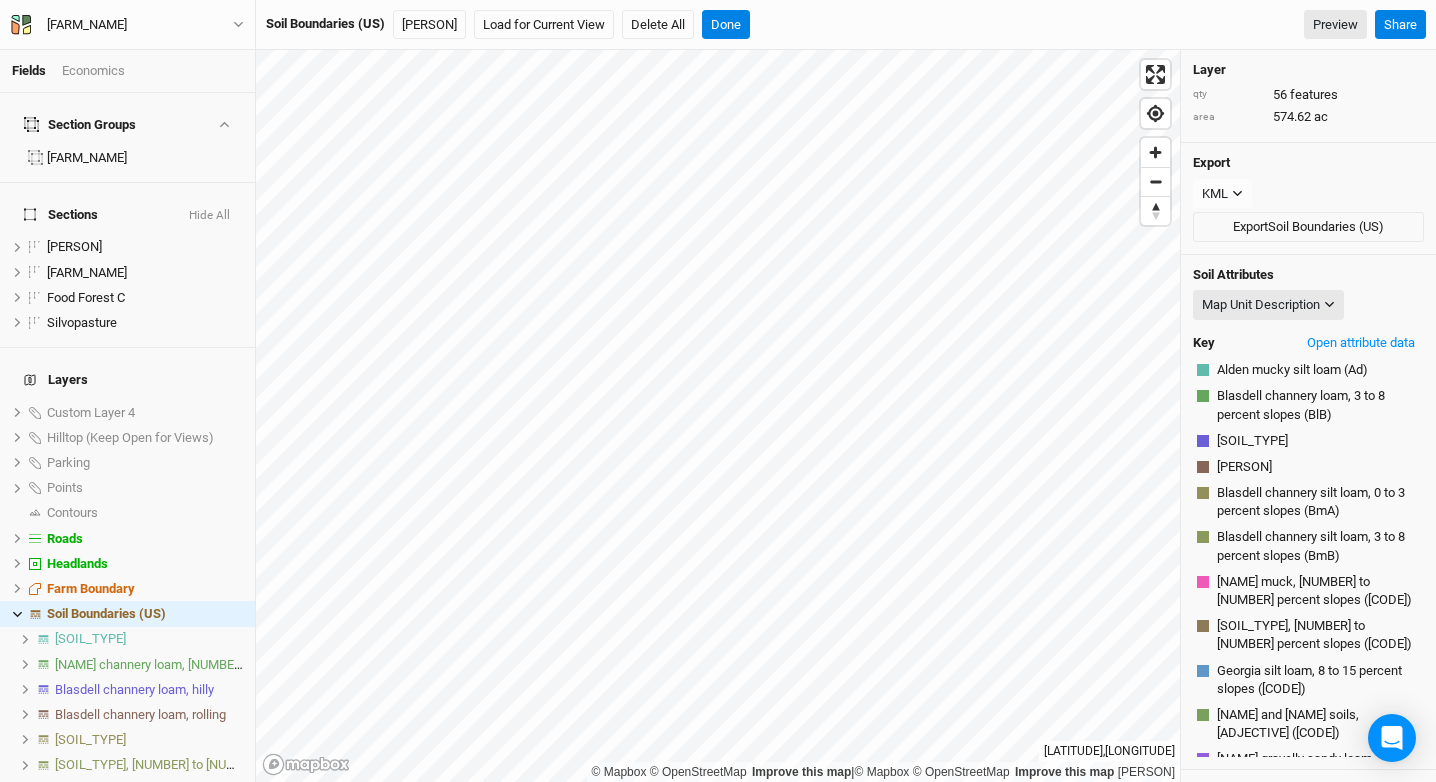 scroll, scrollTop: 318, scrollLeft: 0, axis: vertical 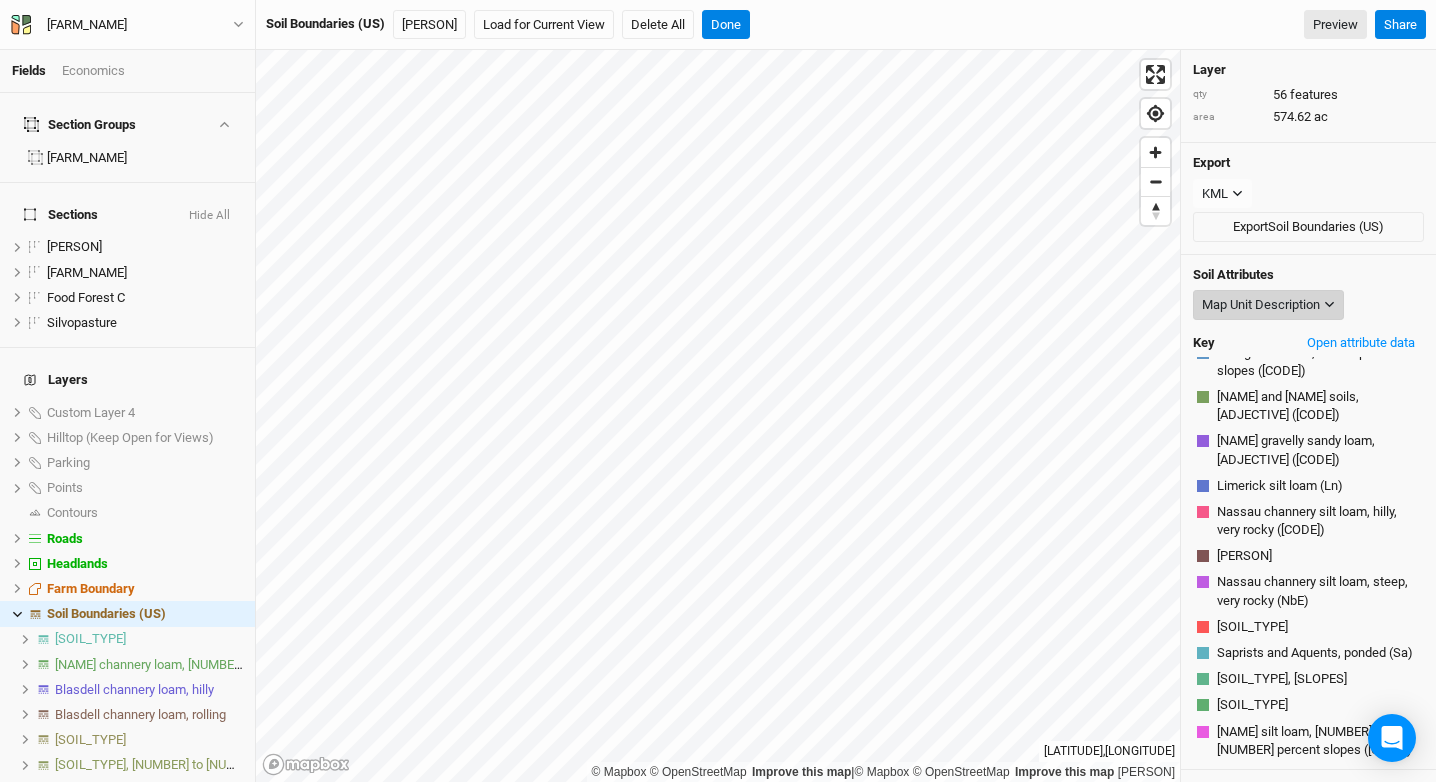 click on "Map Unit Description" at bounding box center [1261, 305] 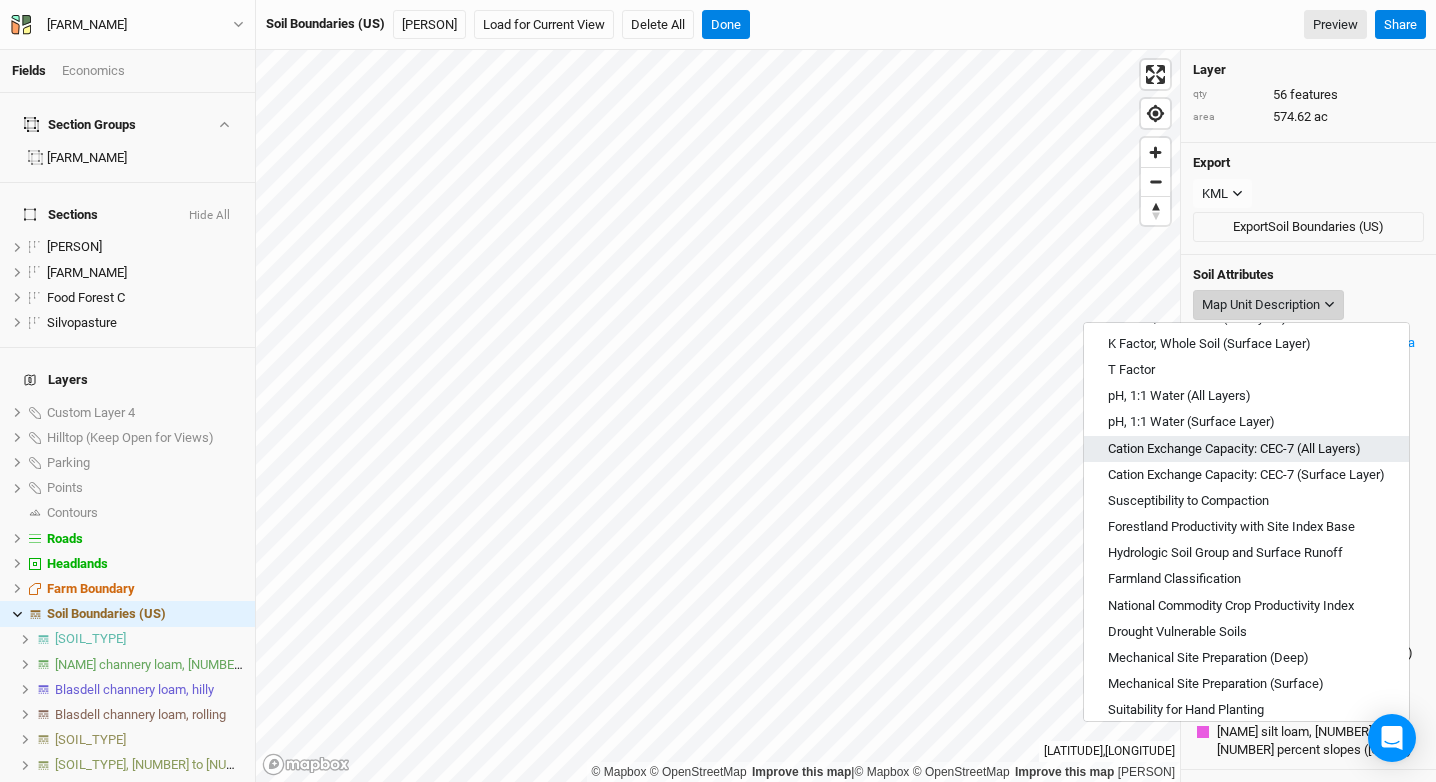 scroll, scrollTop: 520, scrollLeft: 0, axis: vertical 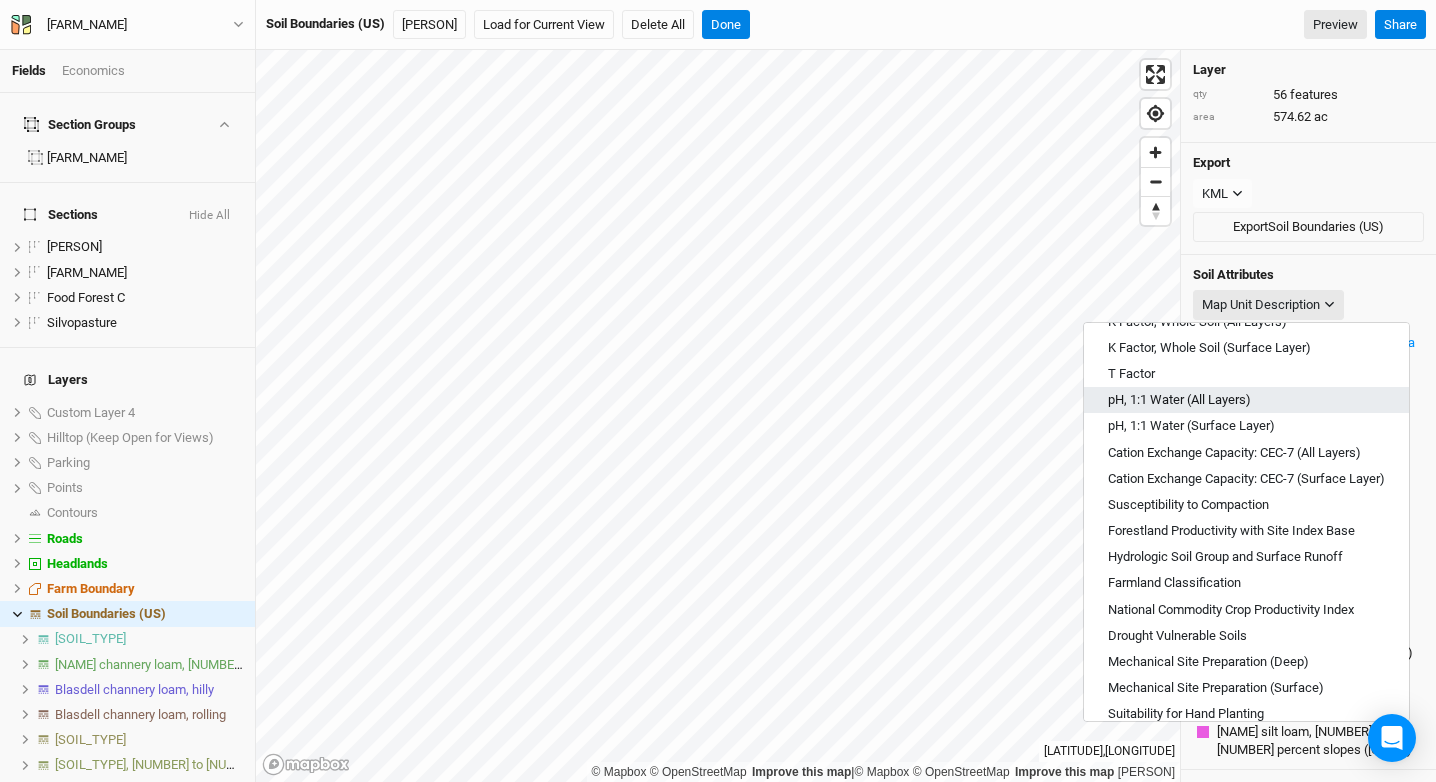 click on "pH, 1:1 Water (All Layers)" at bounding box center [1179, 400] 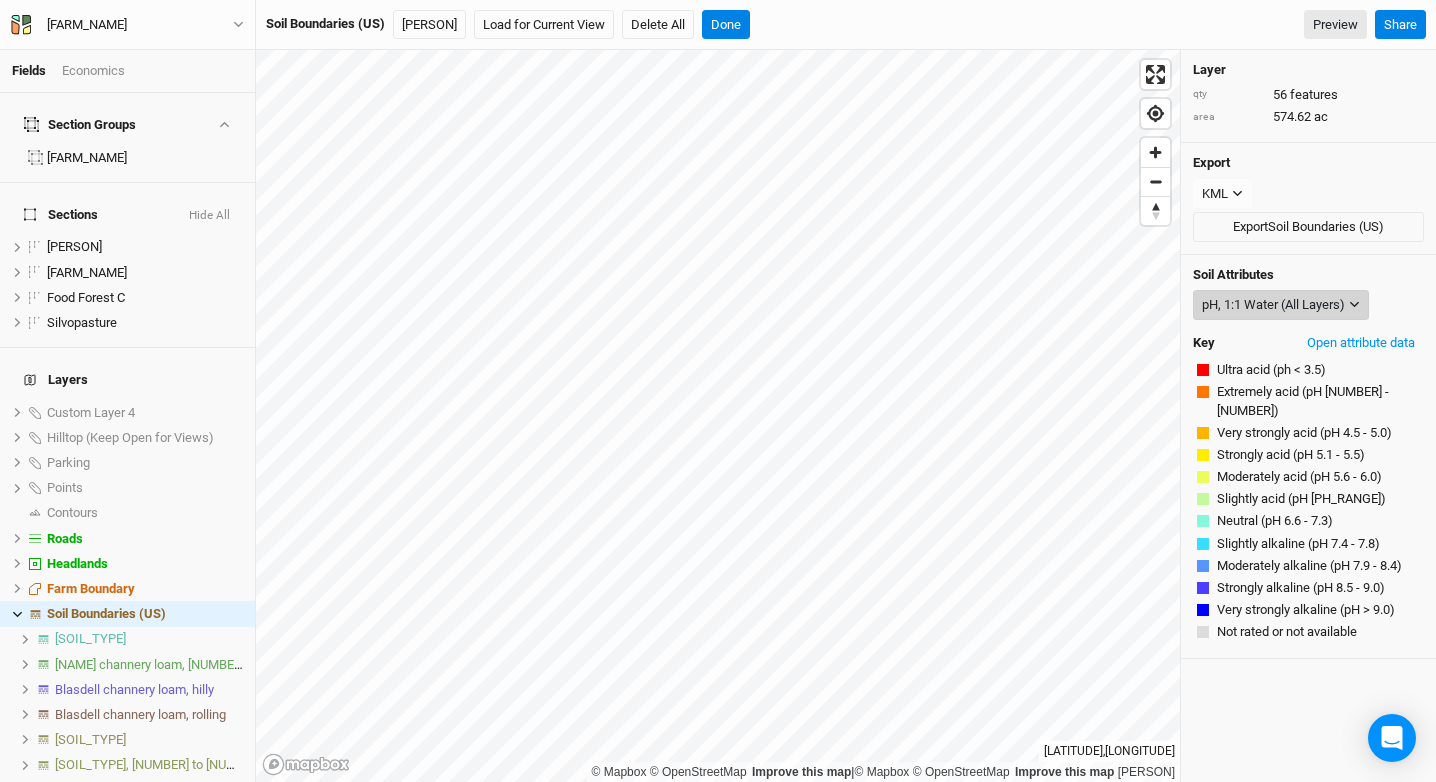 click on "pH, 1:1 Water (All Layers)" at bounding box center (1273, 305) 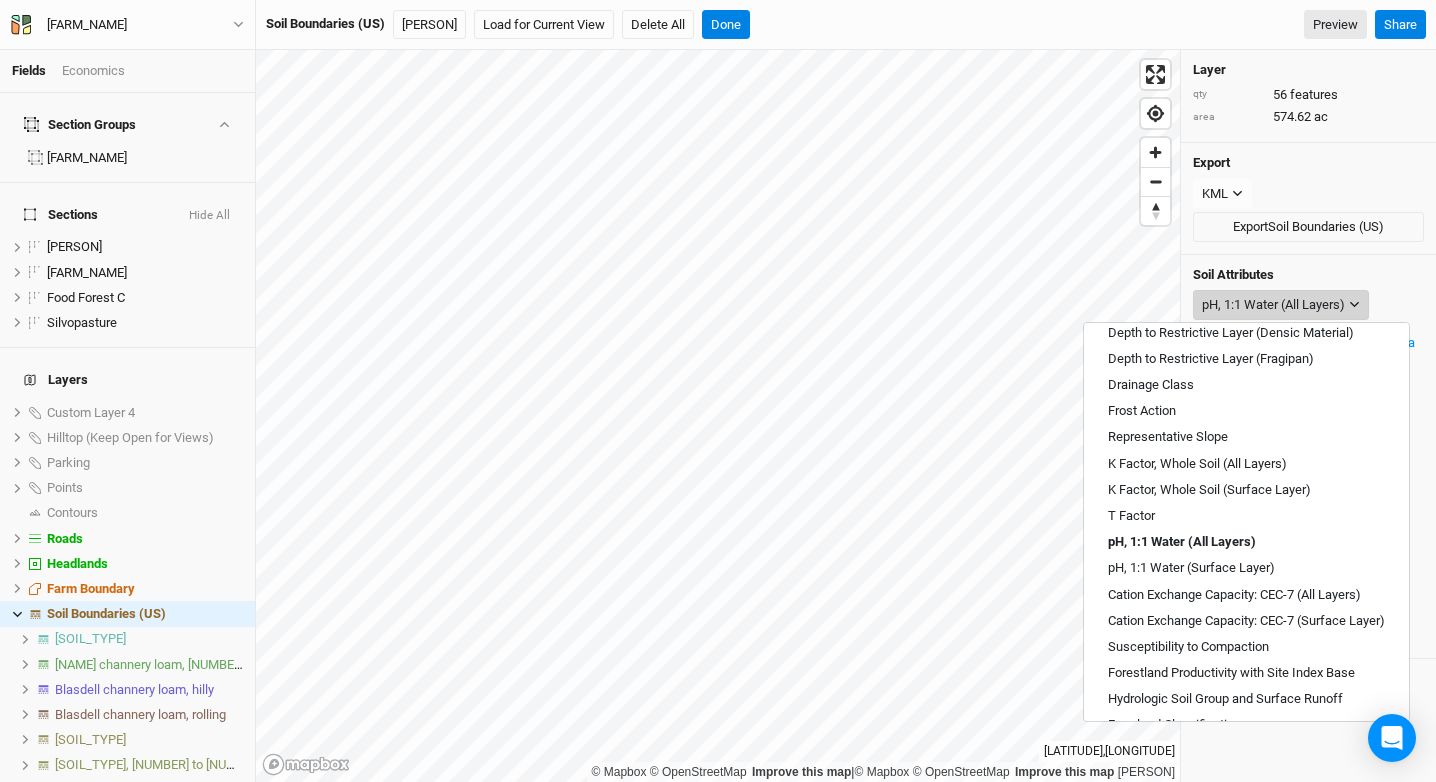 scroll, scrollTop: 361, scrollLeft: 0, axis: vertical 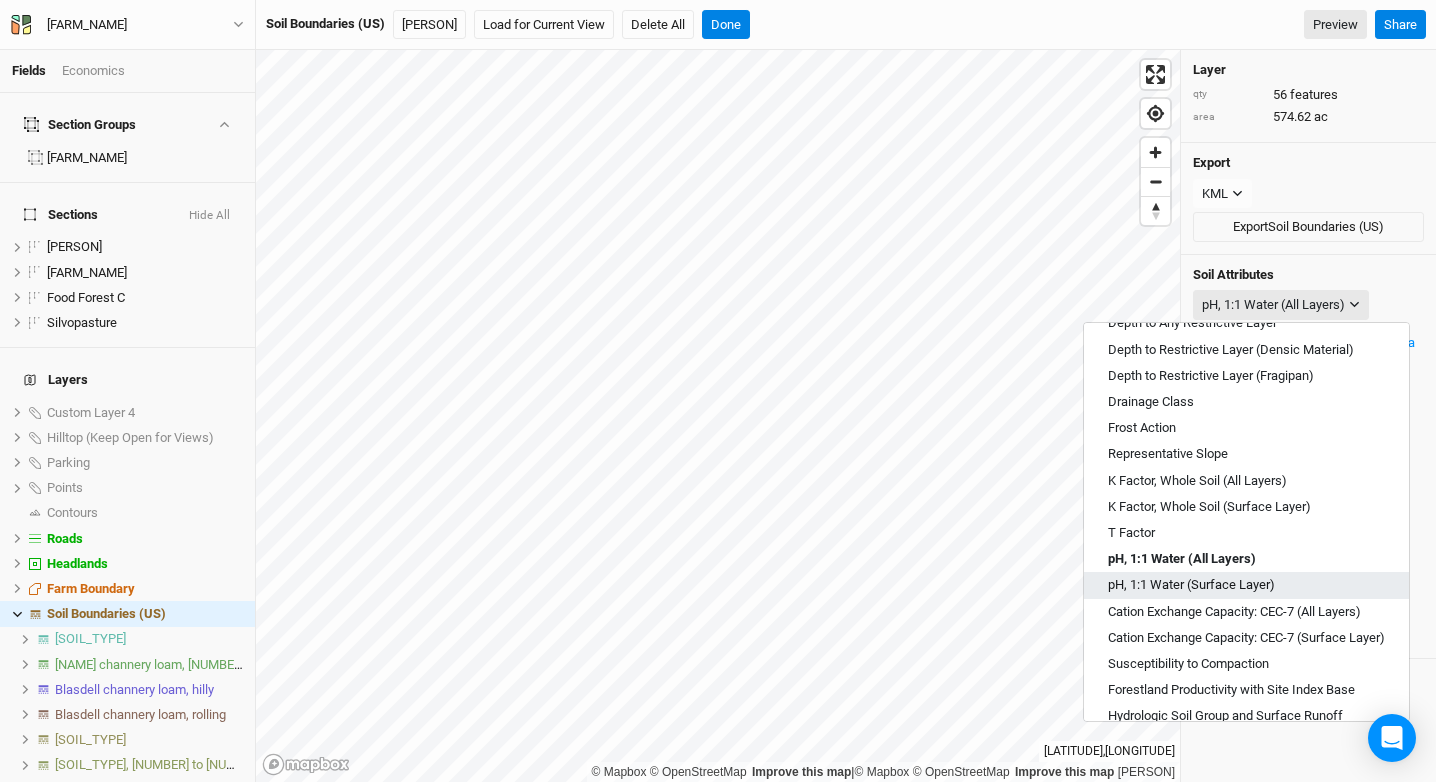 click on "pH, 1:1 Water (Surface Layer)" at bounding box center (1246, 585) 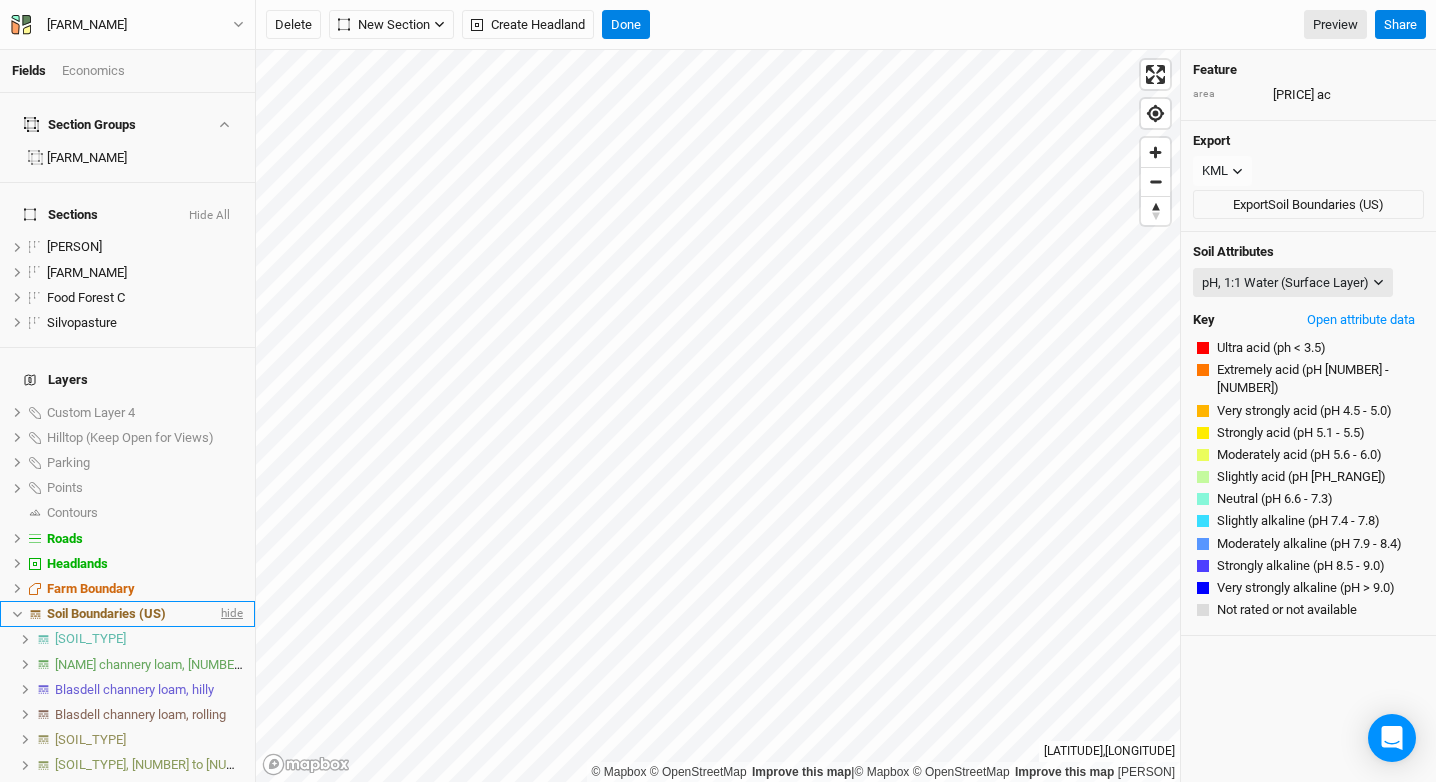 click on "hide" at bounding box center (230, 614) 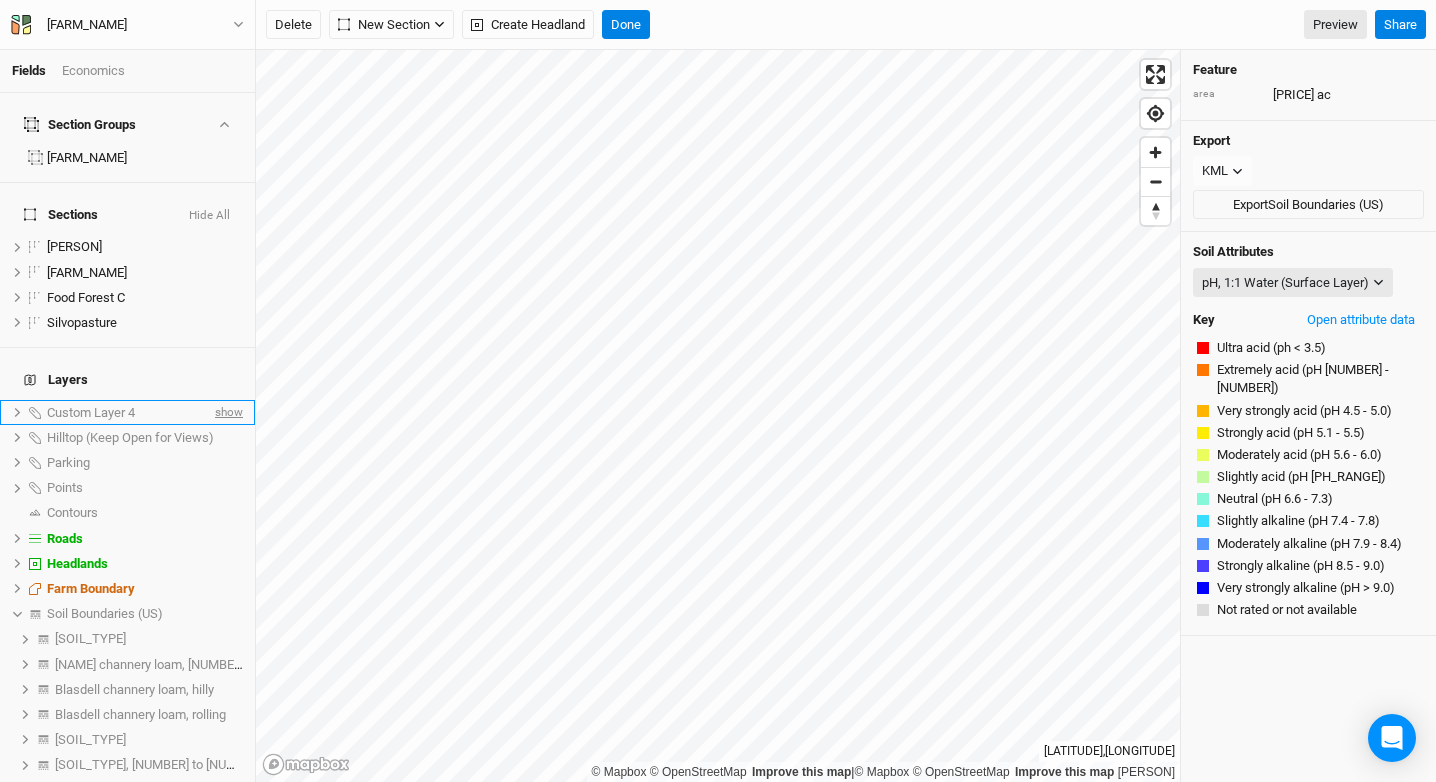 click on "show" at bounding box center (227, 412) 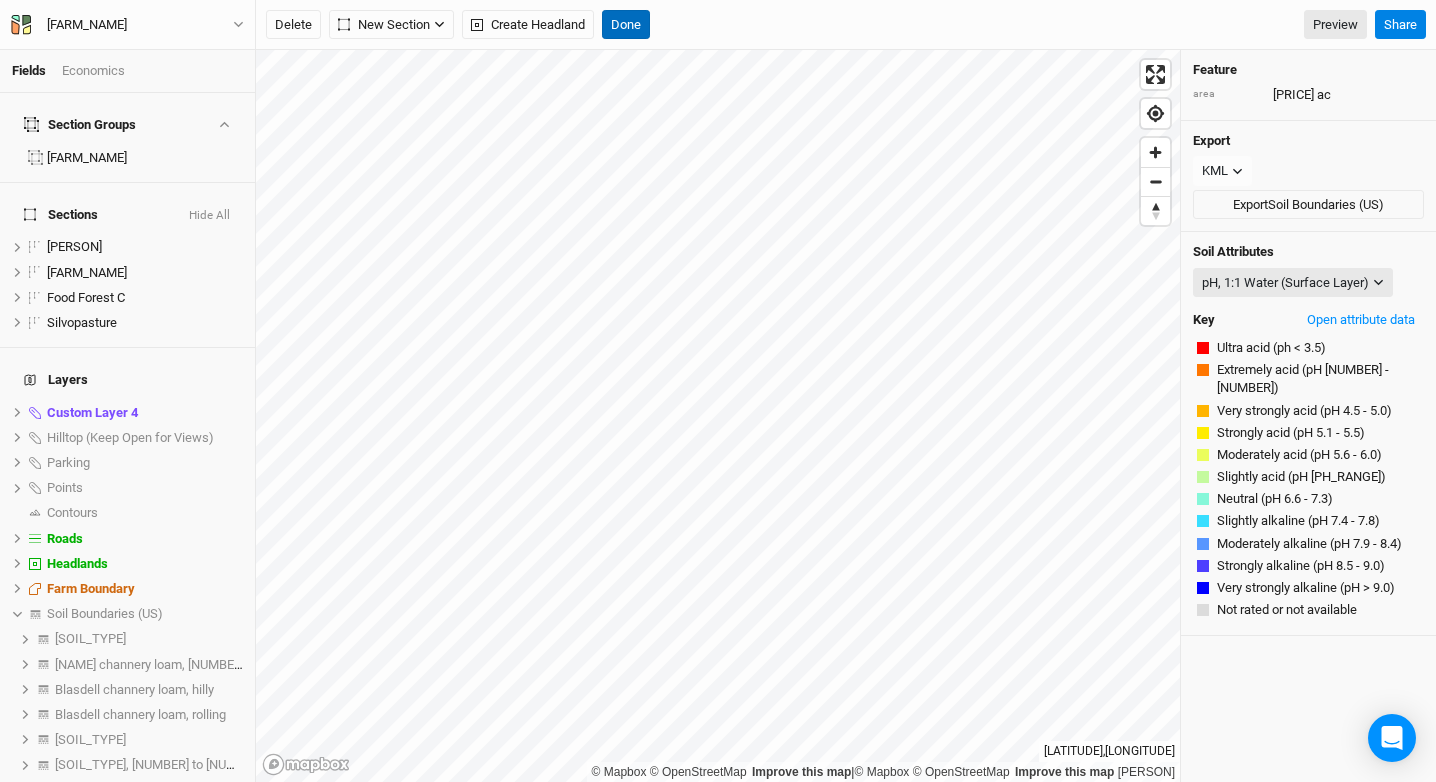 click on "Done" at bounding box center (626, 25) 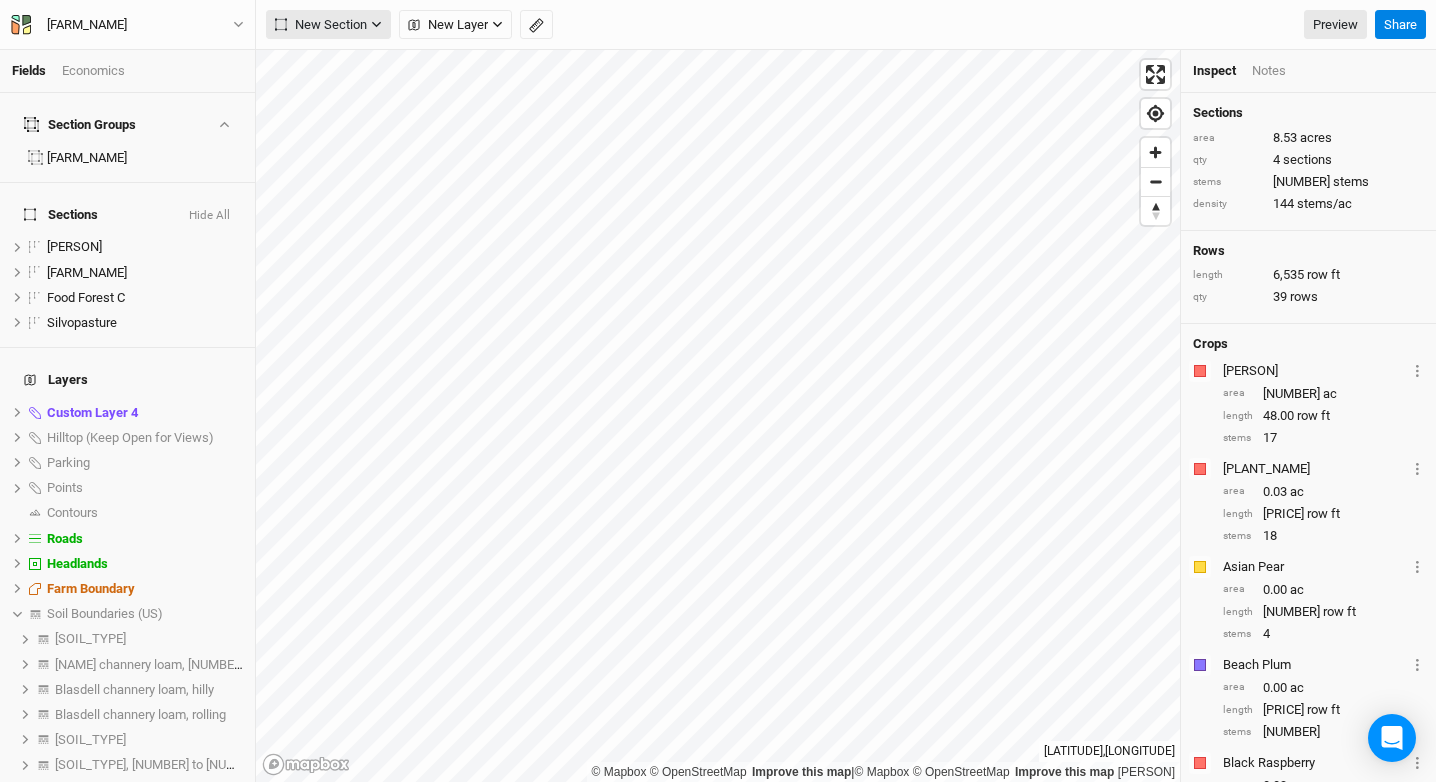 click on "New Section" at bounding box center [321, 25] 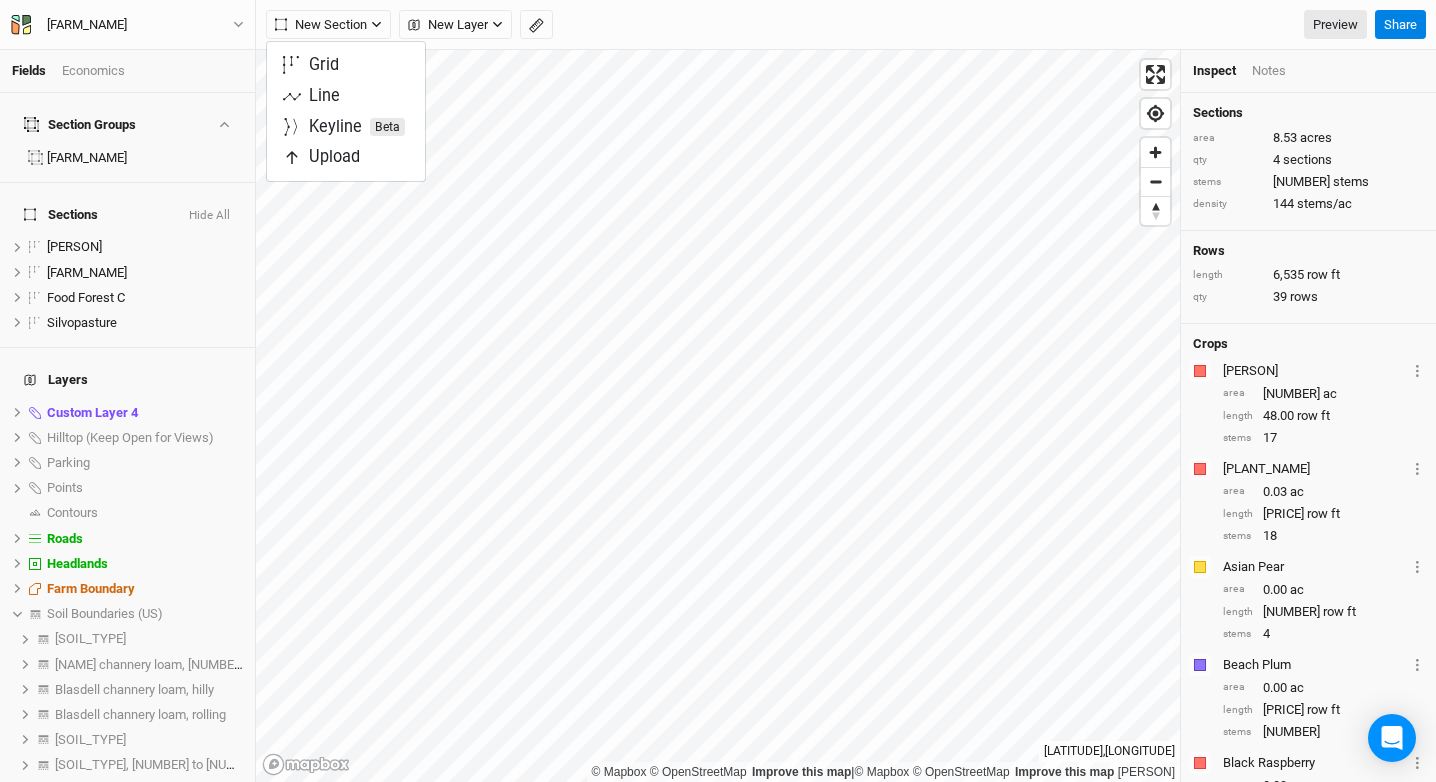 click on "Grid Line Keyline Beta Upload" at bounding box center [346, 111] 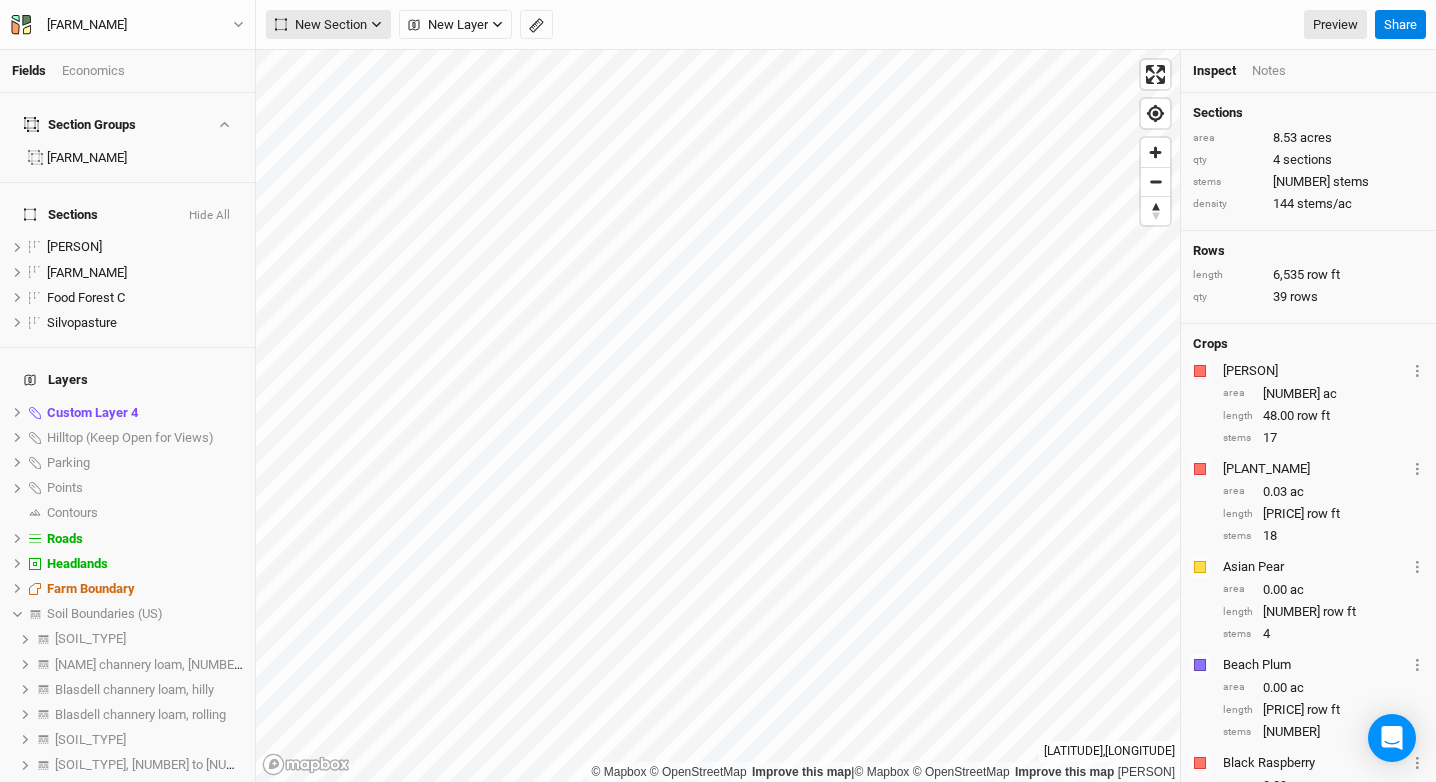 click on "New Section" at bounding box center (321, 25) 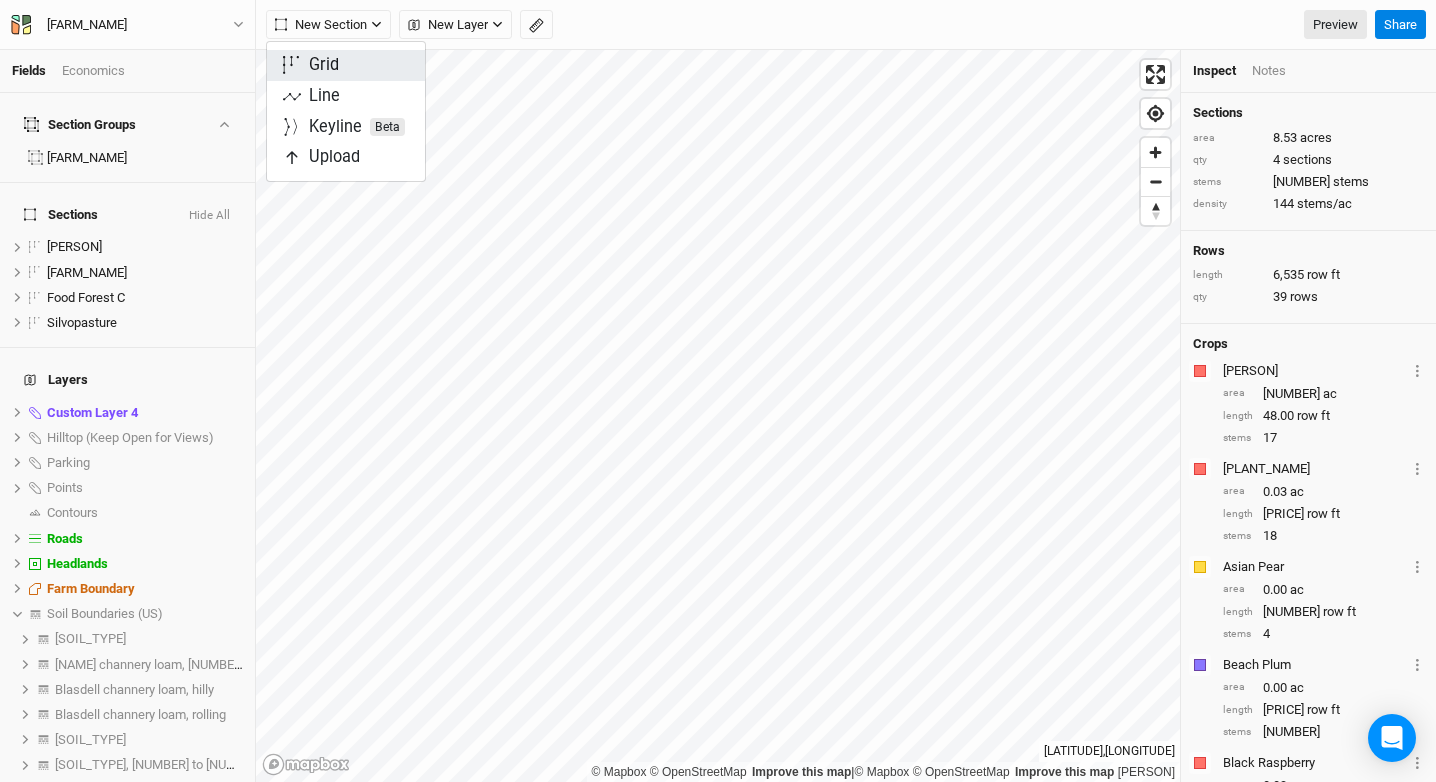 click on "Grid" at bounding box center [346, 65] 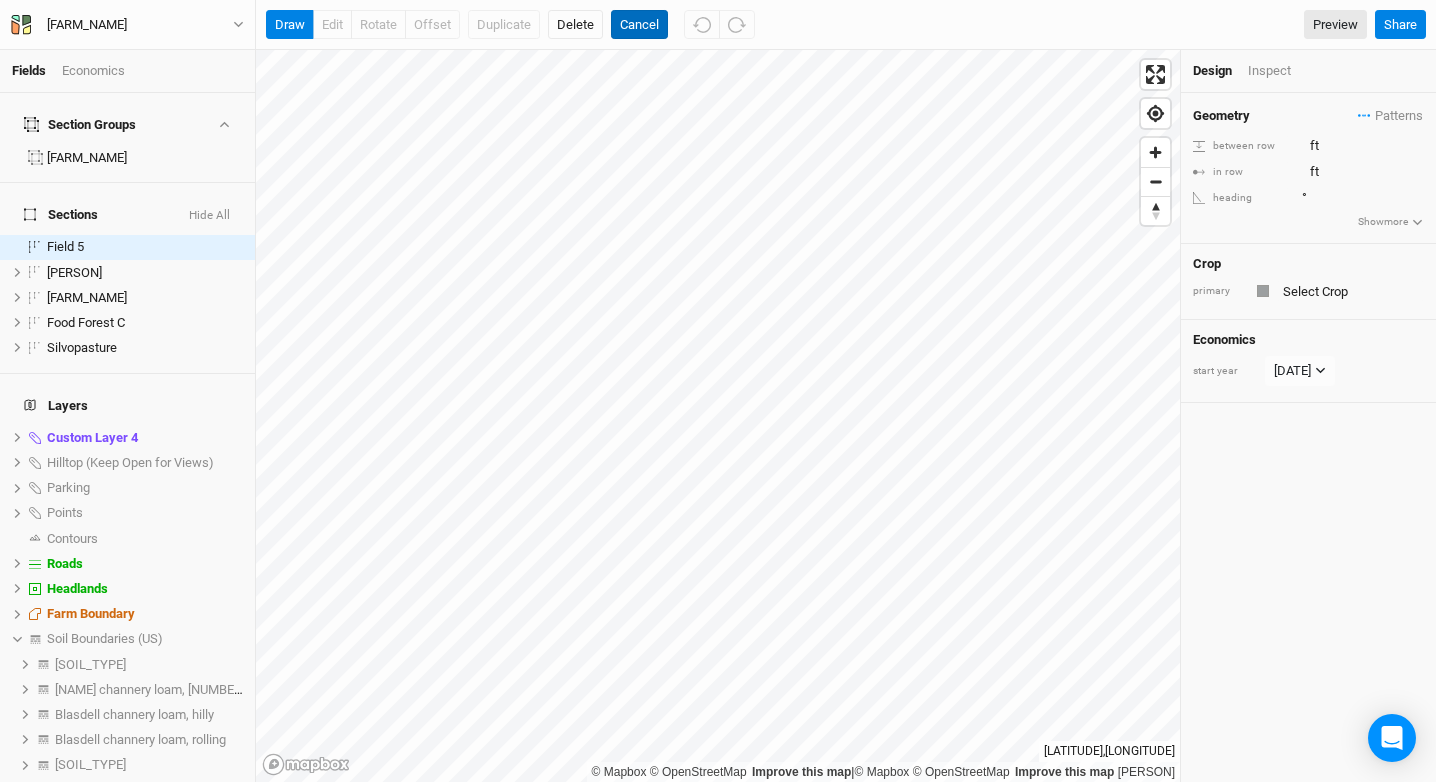 click on "Cancel" at bounding box center (639, 25) 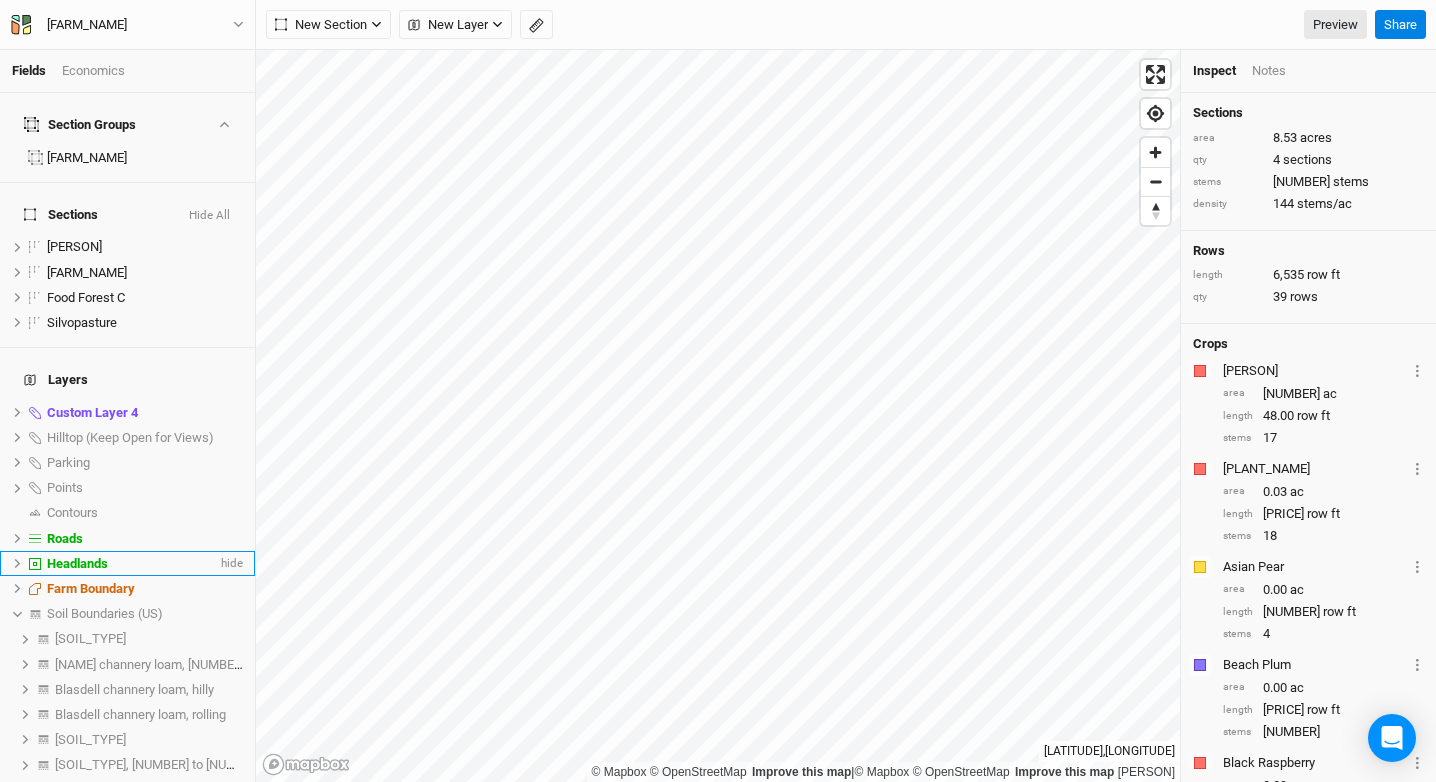 click on "Headlands" at bounding box center (77, 563) 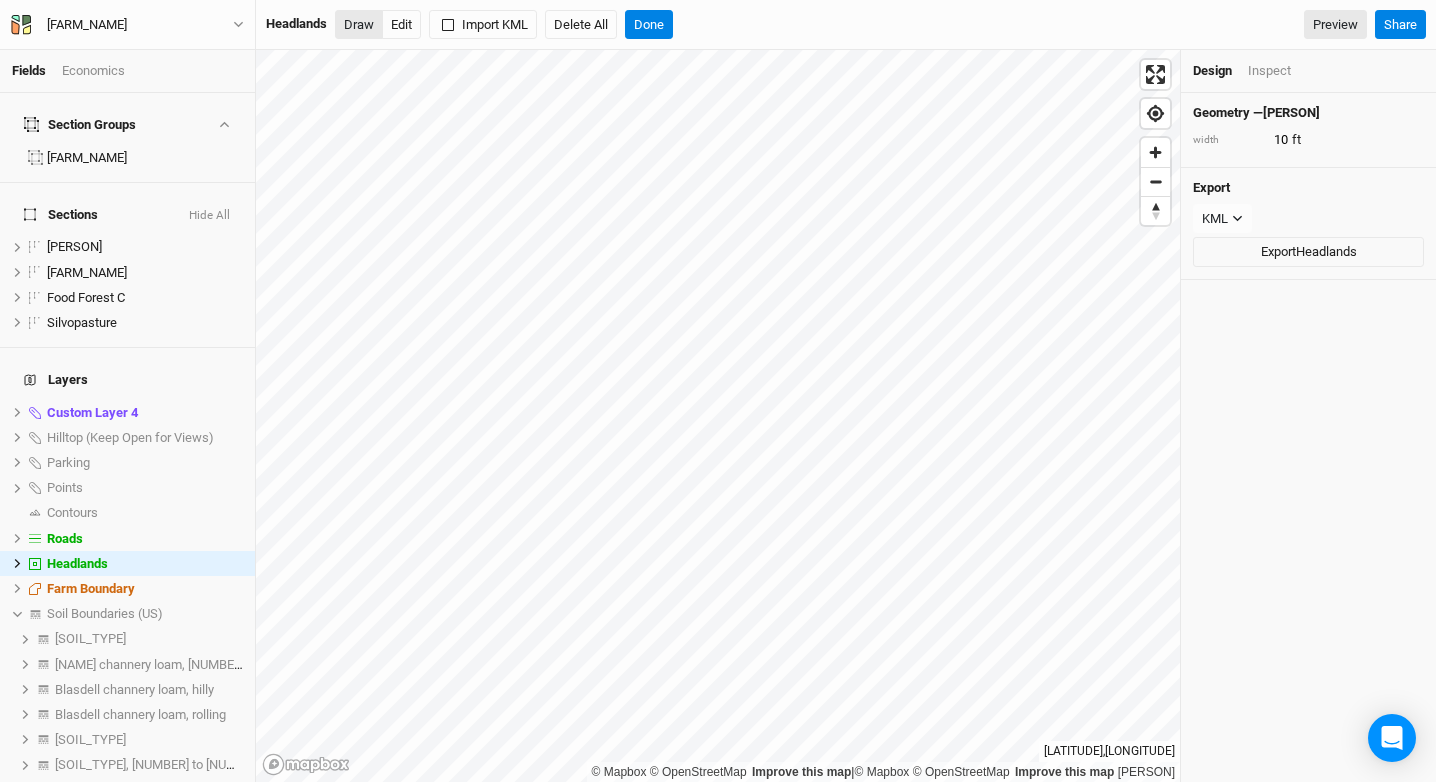 click on "Draw" at bounding box center (359, 25) 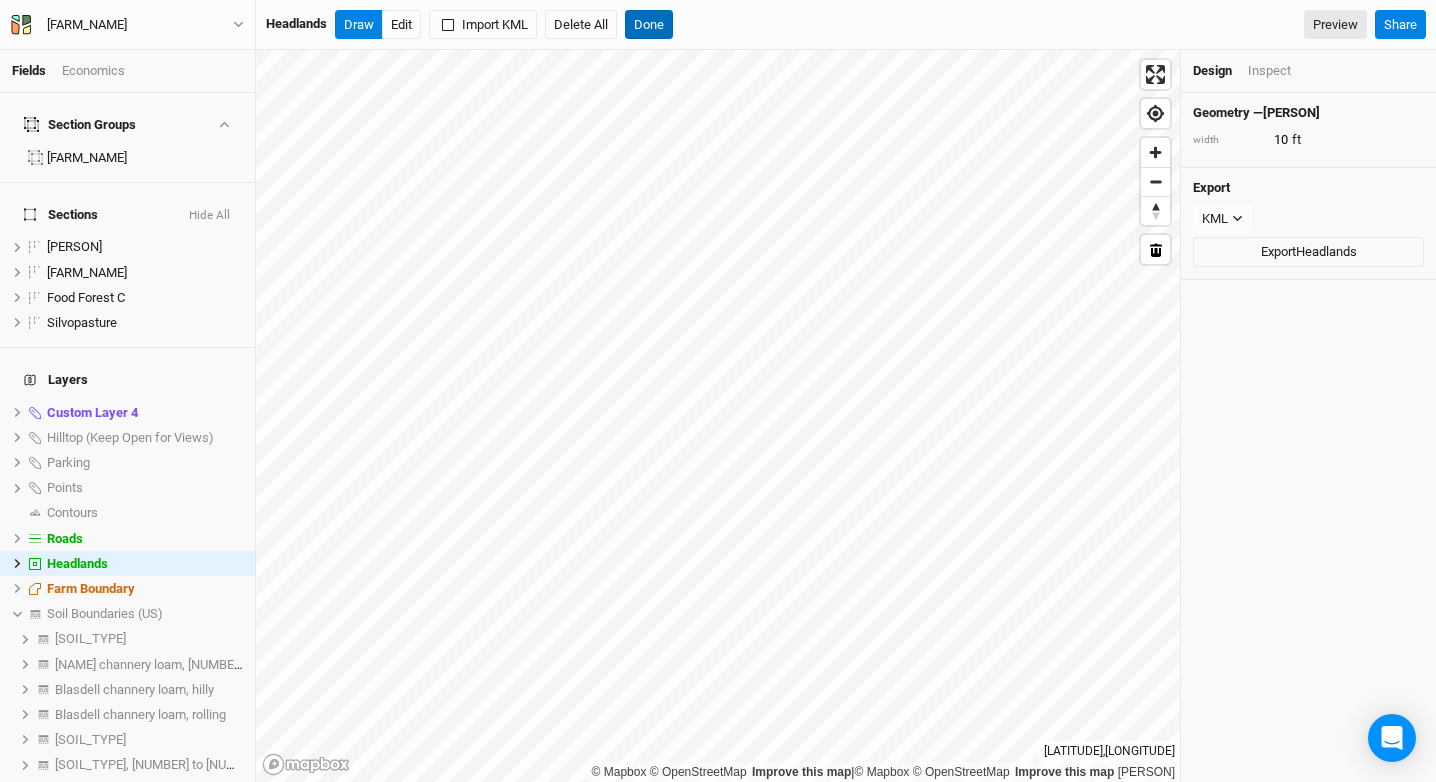 click on "Done" at bounding box center [649, 25] 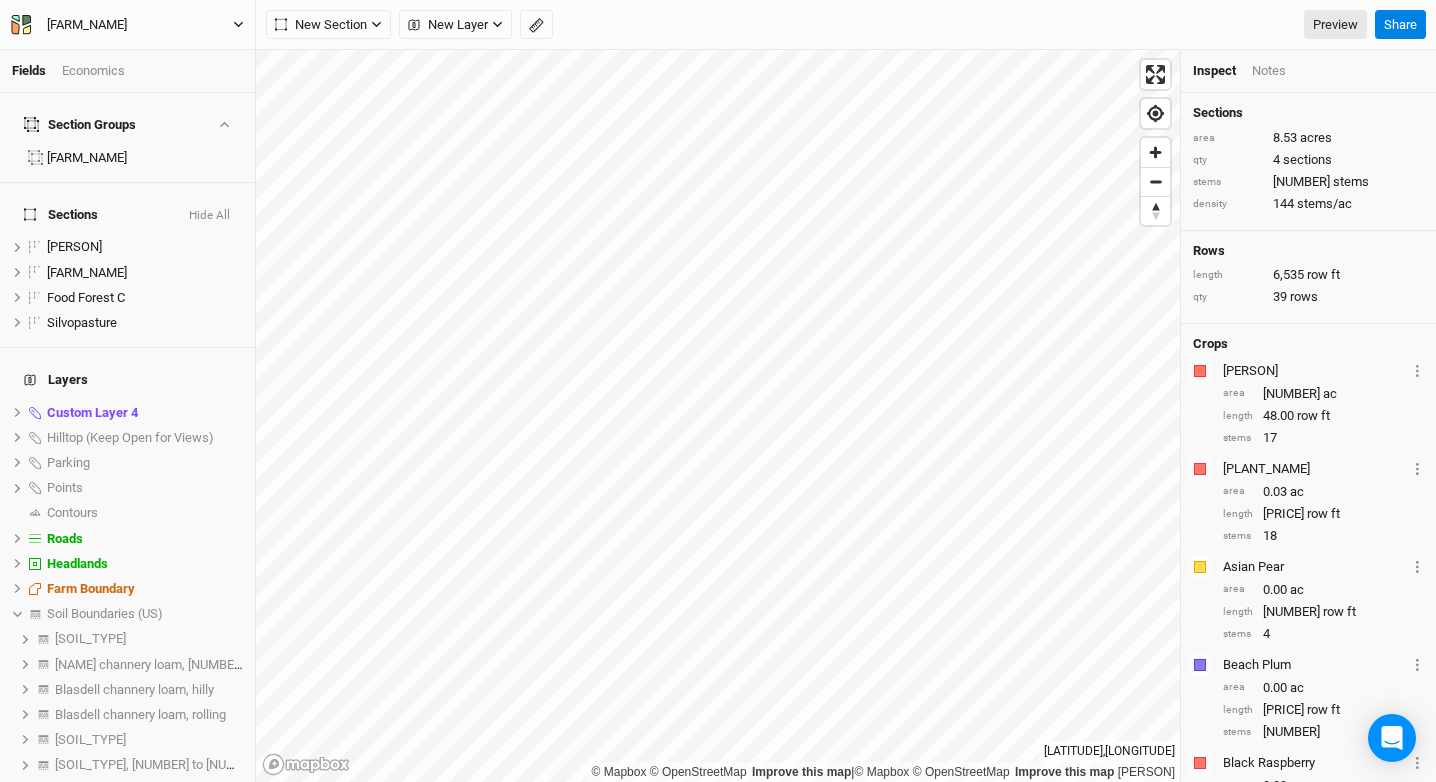 click on "[FARM_NAME]" at bounding box center (87, 25) 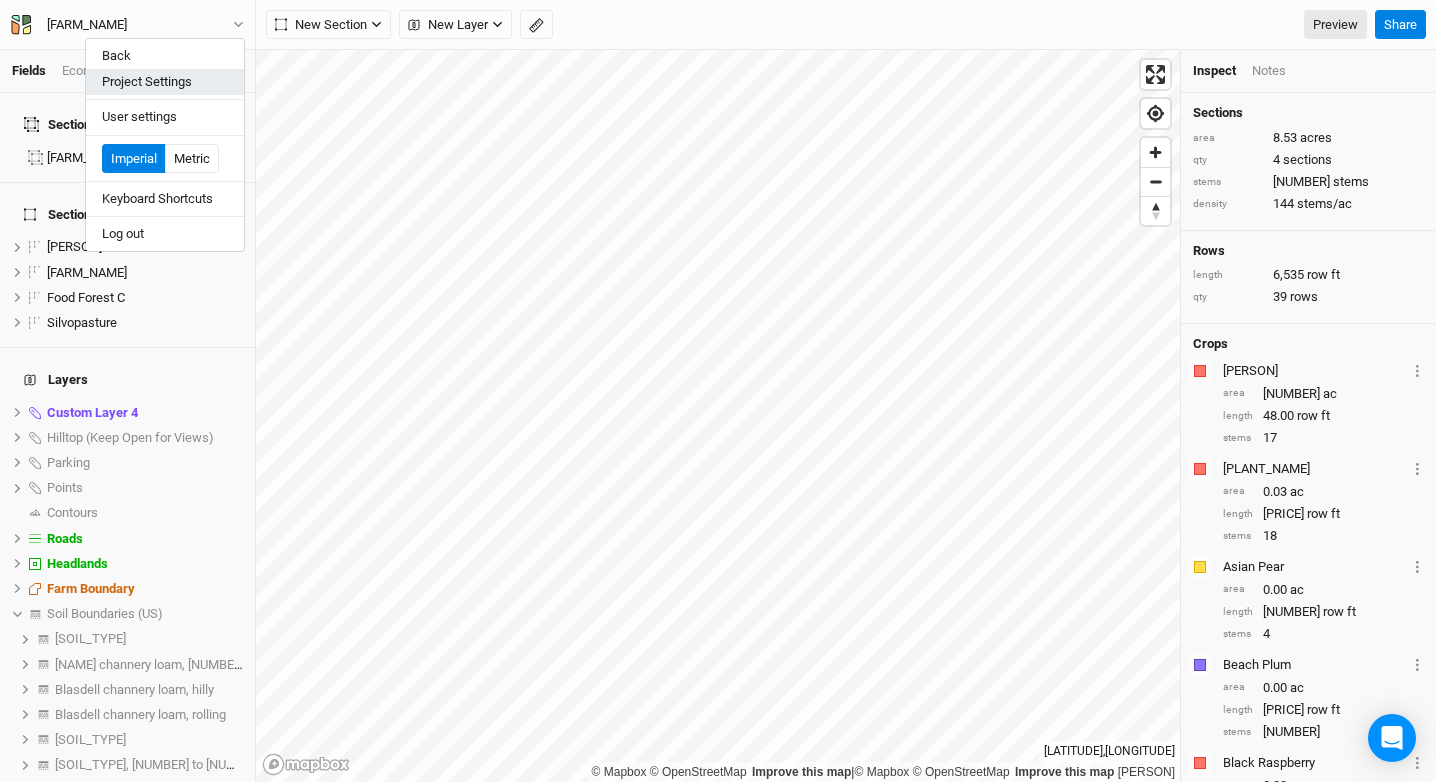 click on "Project Settings" at bounding box center (165, 82) 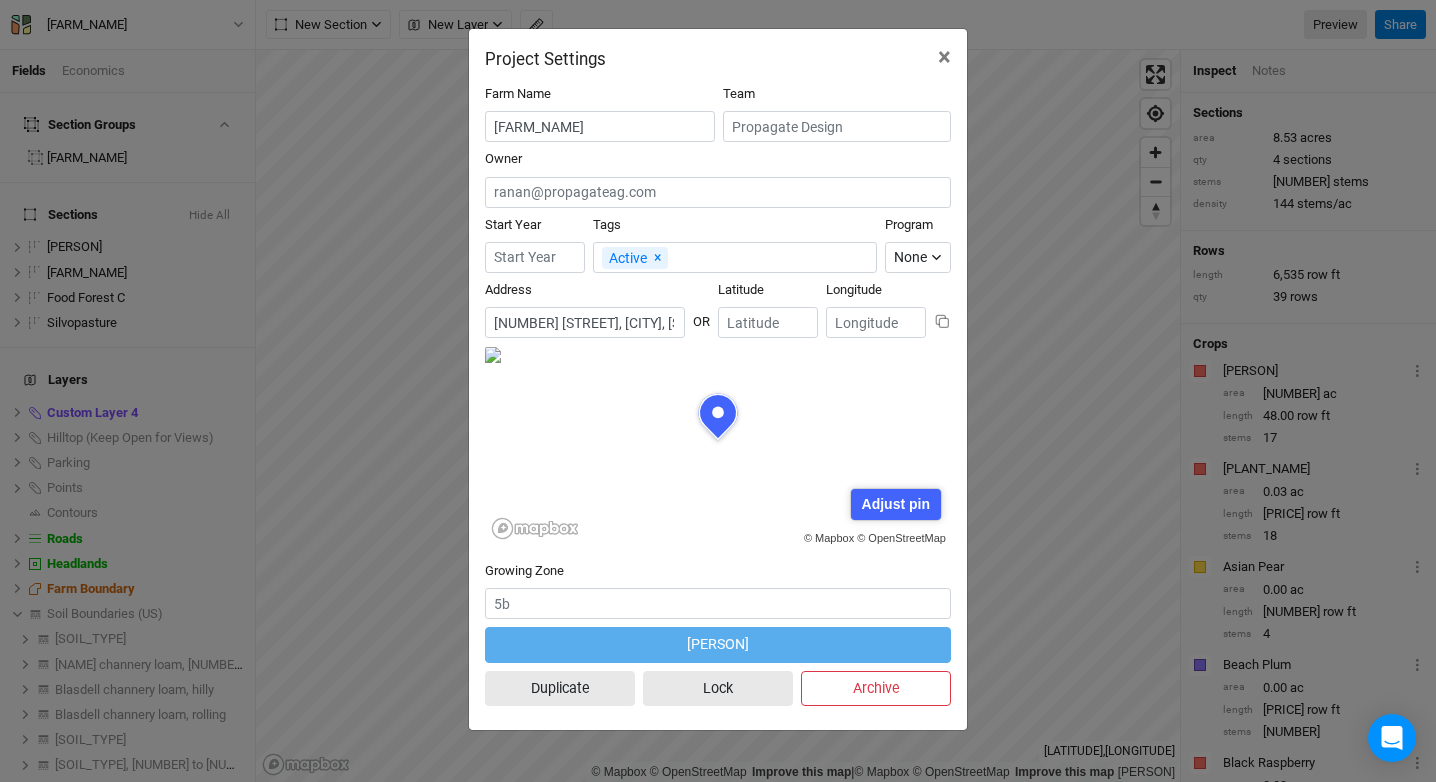 scroll, scrollTop: 100, scrollLeft: 233, axis: both 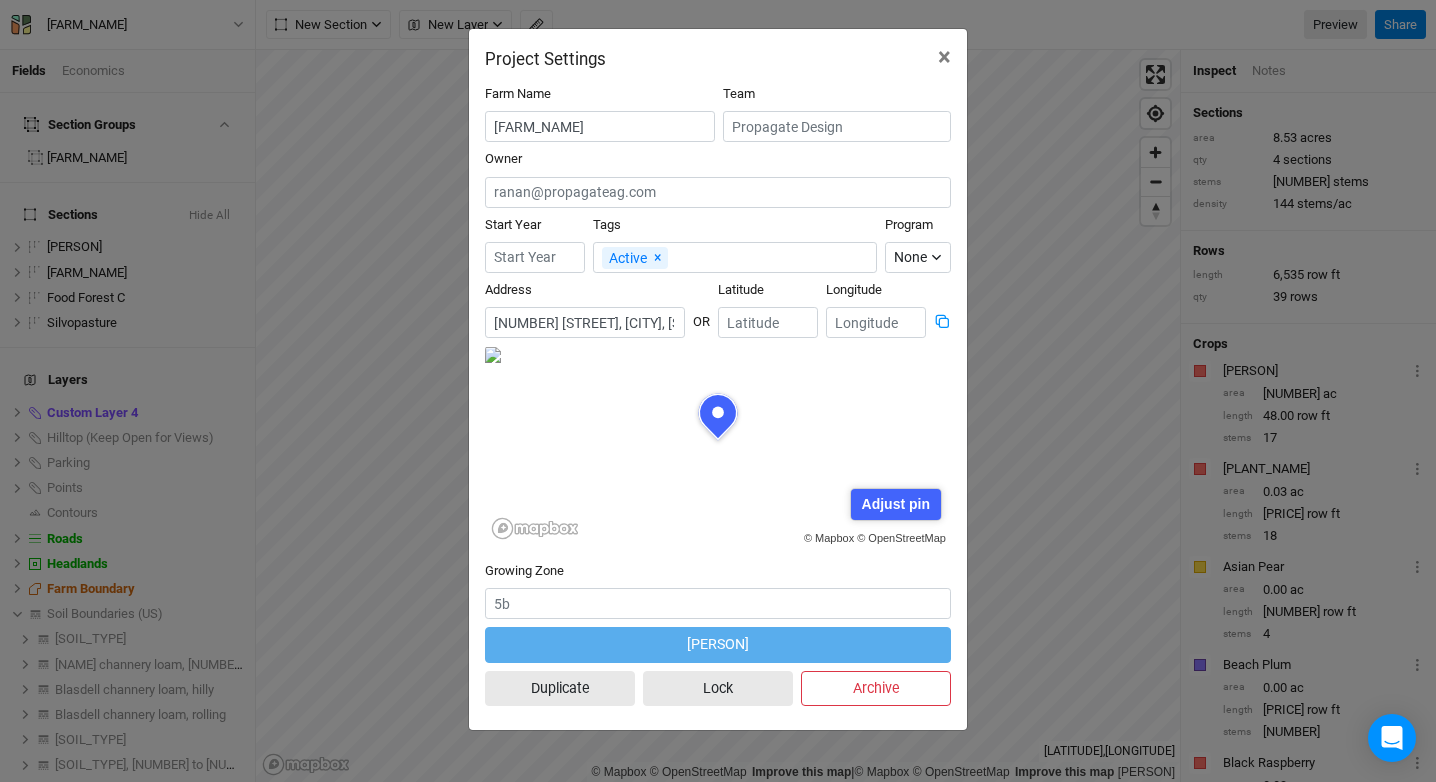 click 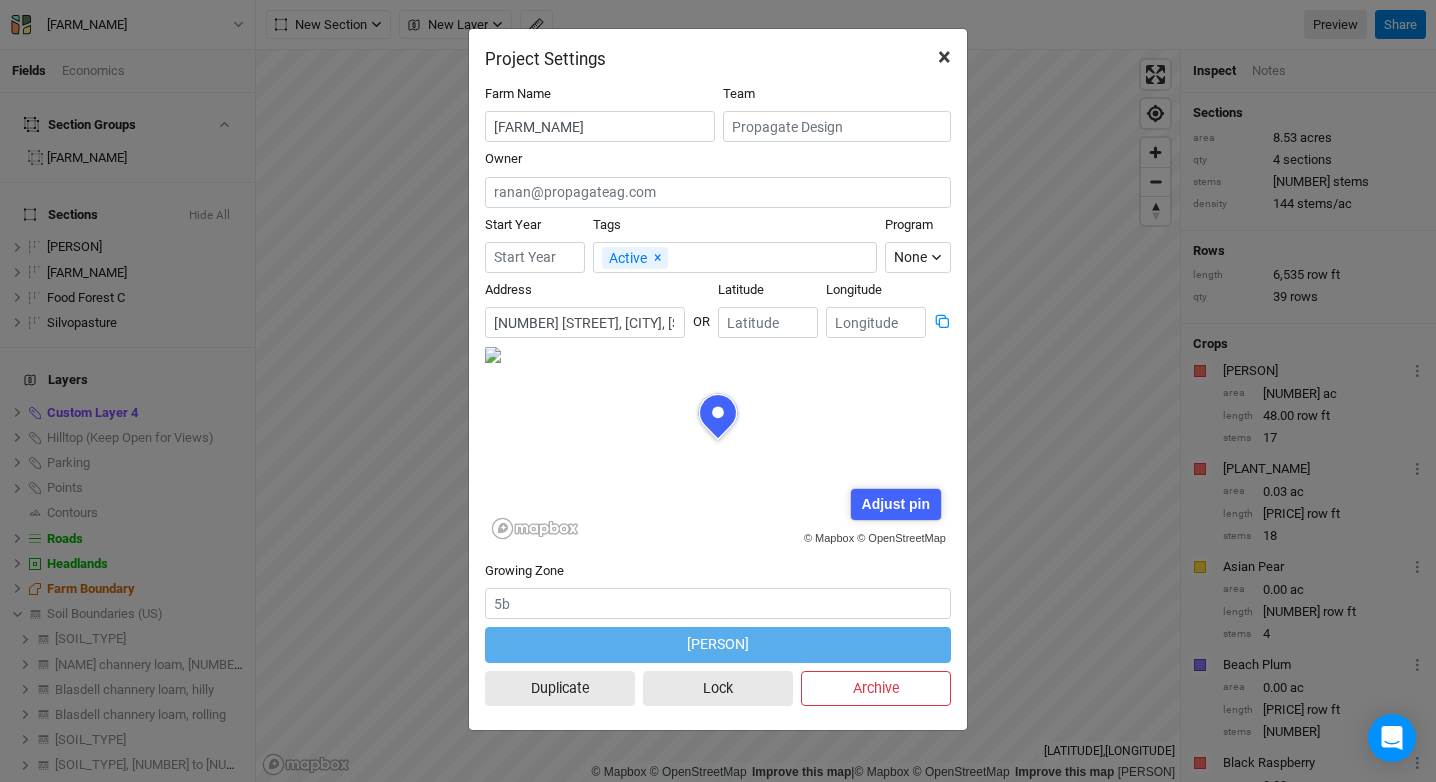 click on "×" at bounding box center (944, 57) 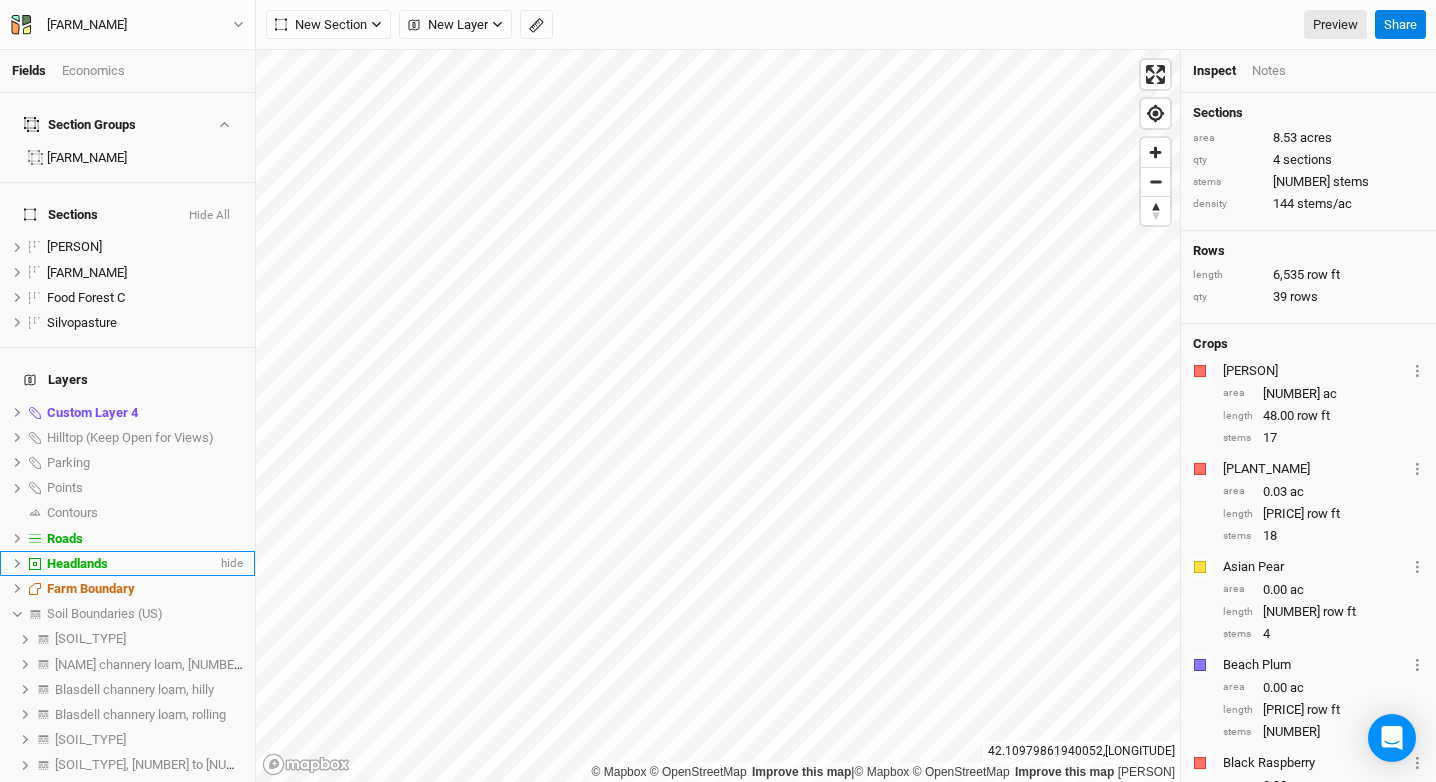 click on "Headlands" at bounding box center [77, 563] 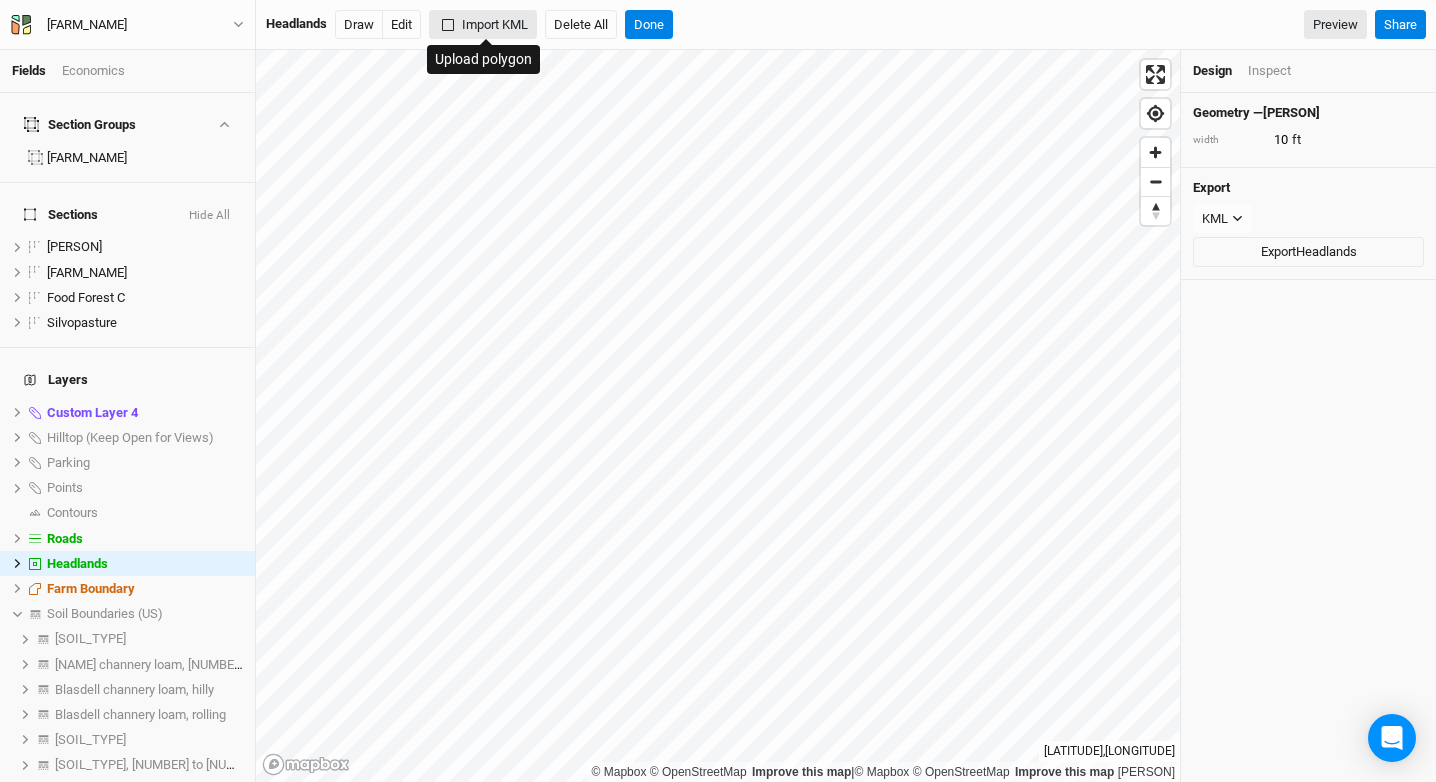 click on "Import KML" at bounding box center [483, 25] 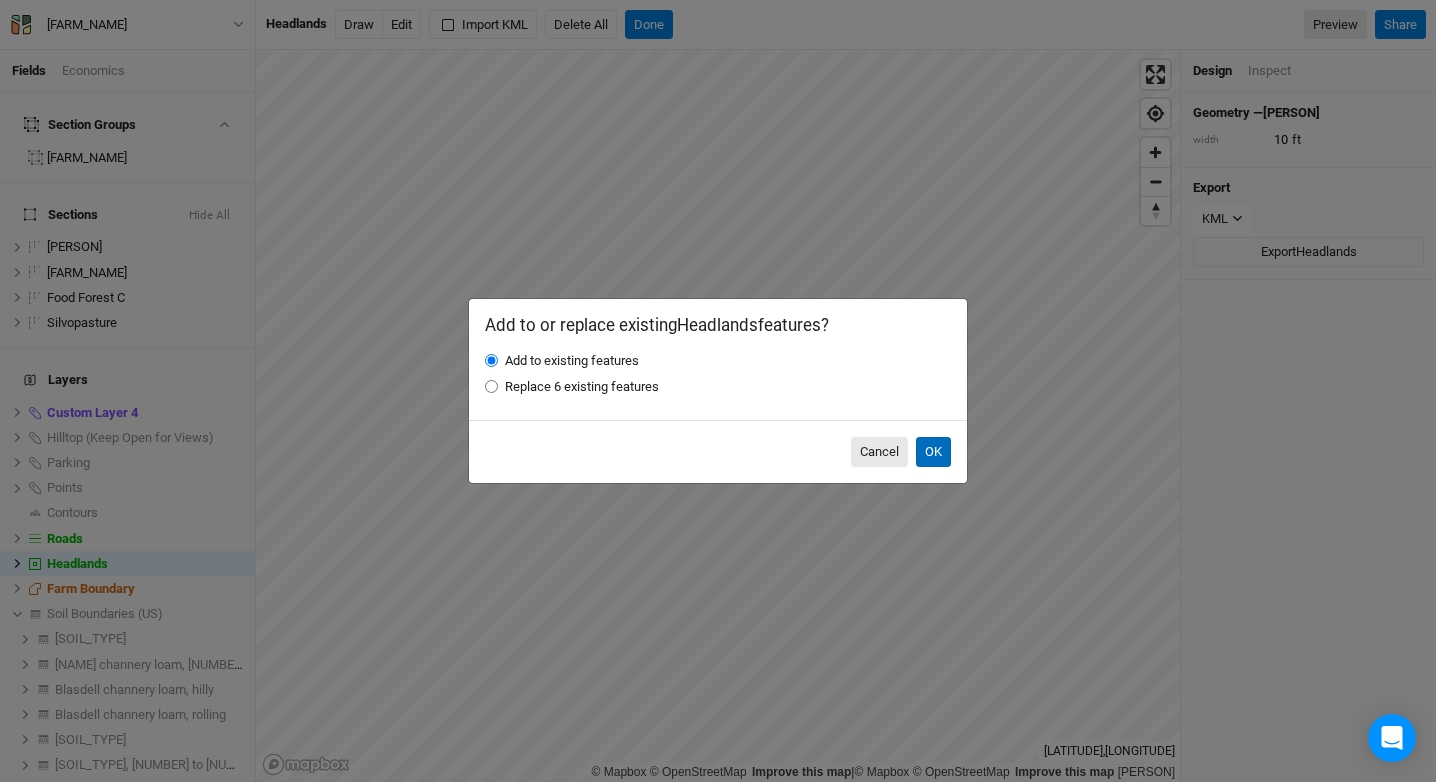 click on "OK" at bounding box center (933, 452) 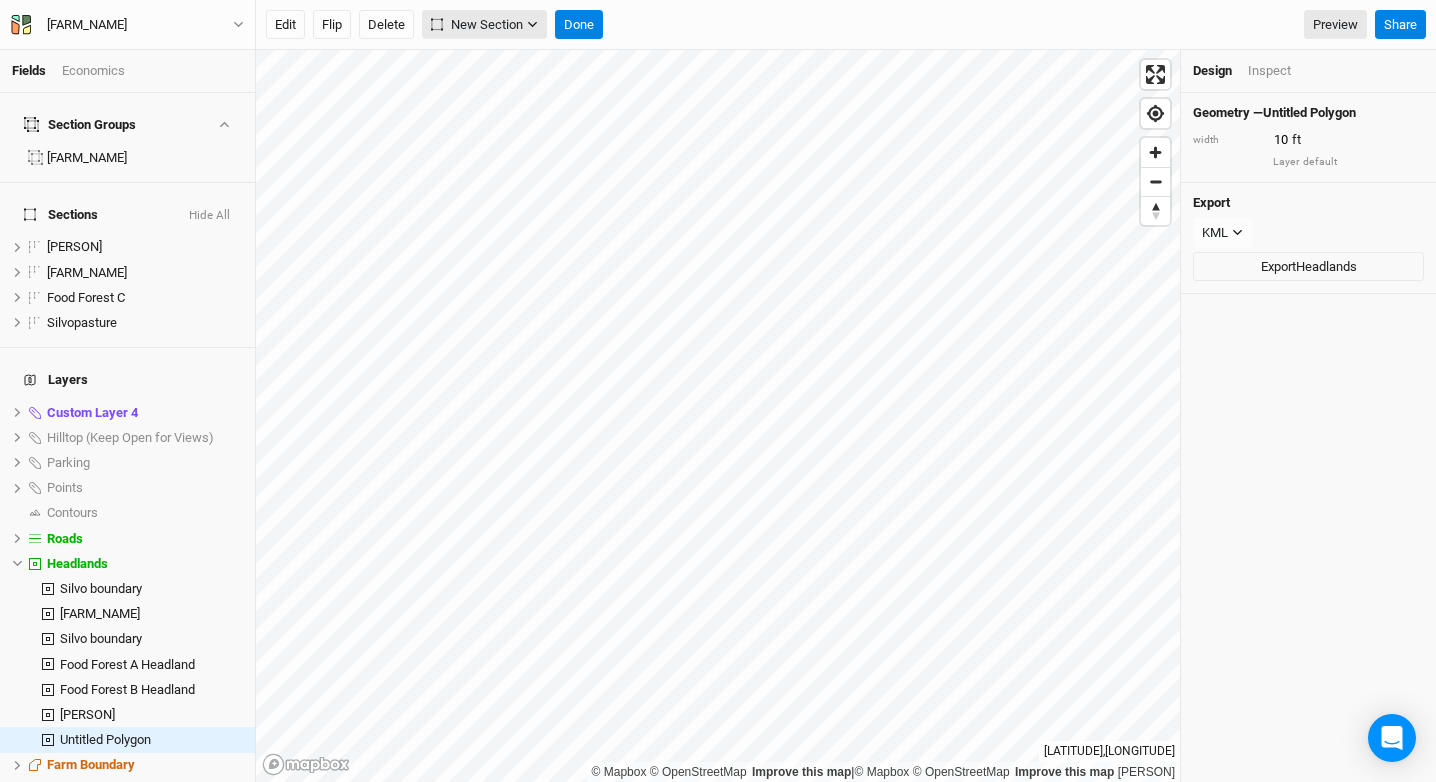 click on "New Section" at bounding box center (477, 25) 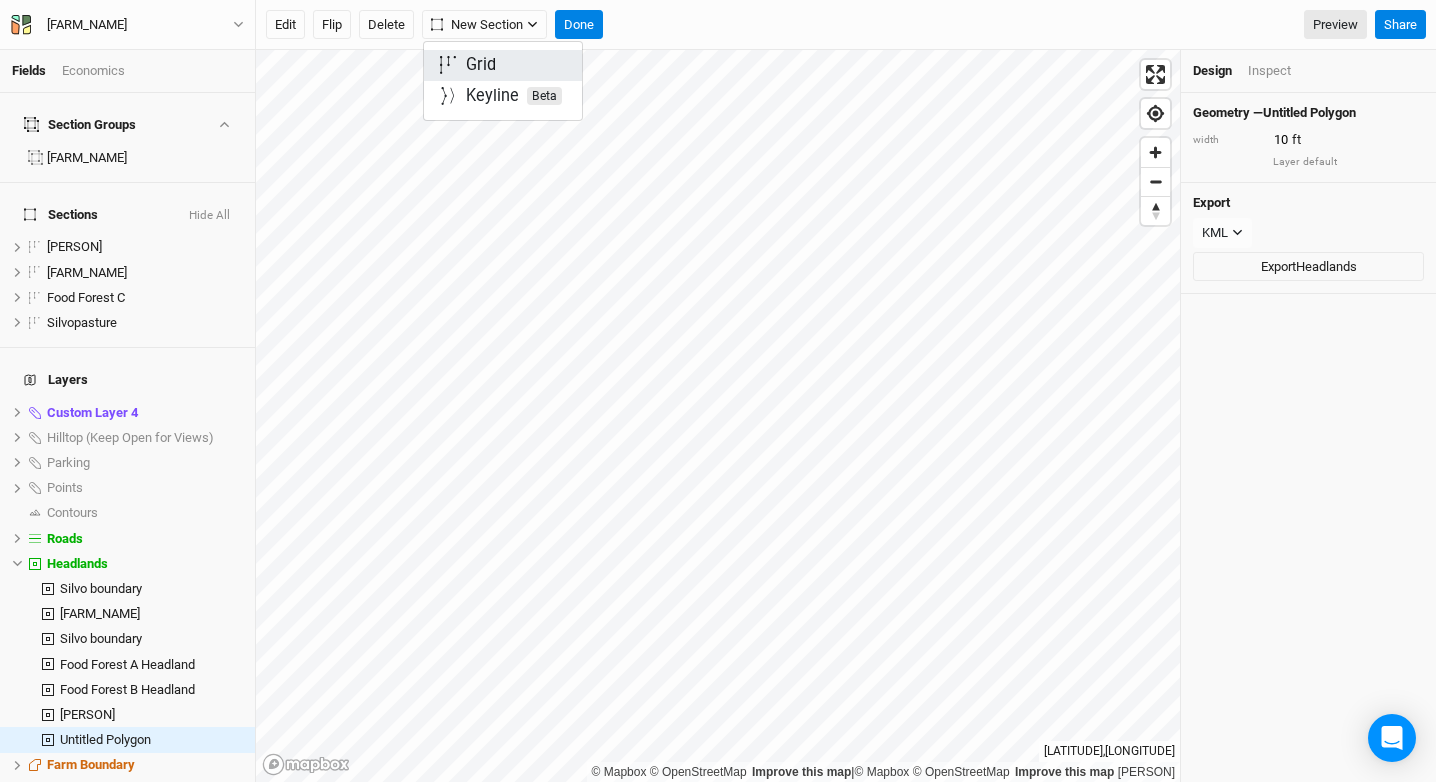 click on "Grid" at bounding box center [481, 65] 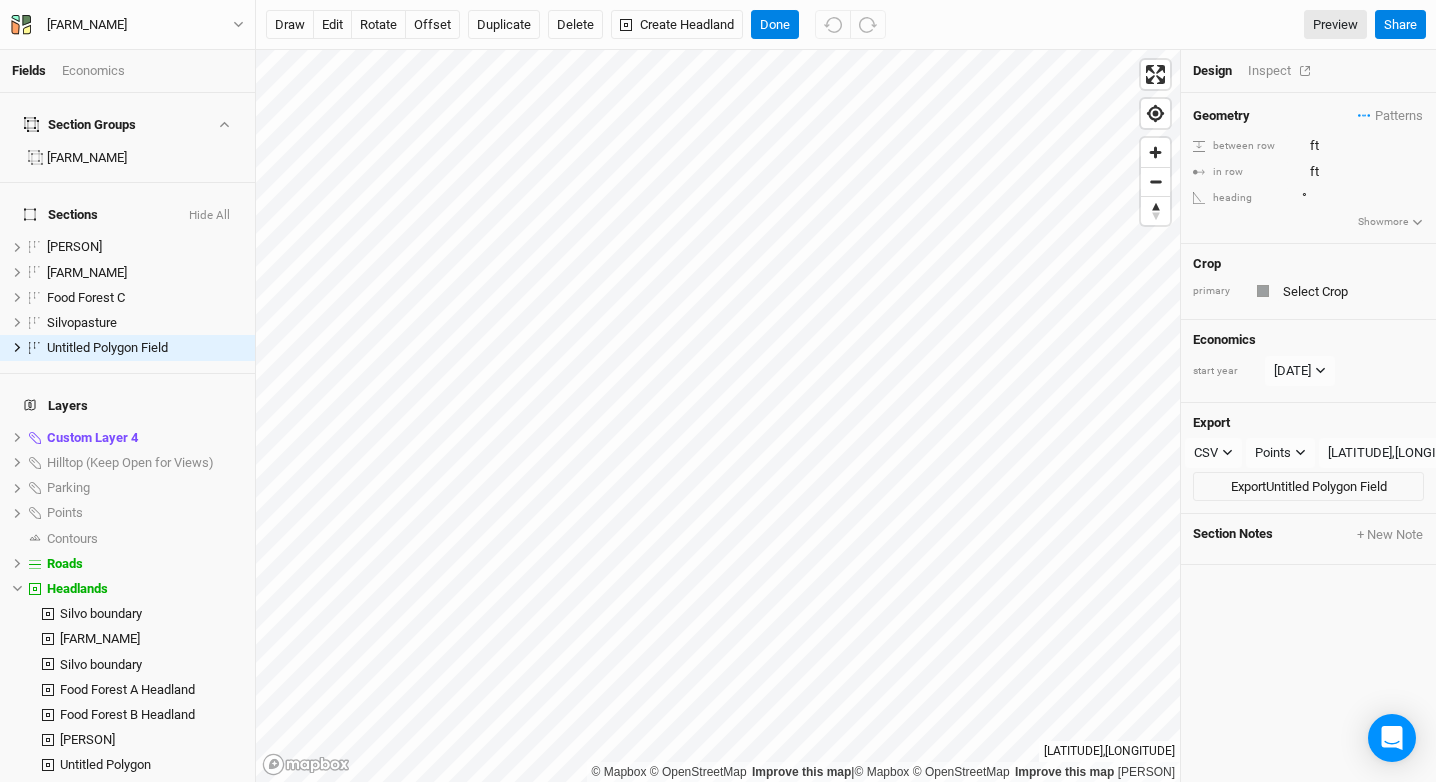 click on "Inspect" at bounding box center [1283, 71] 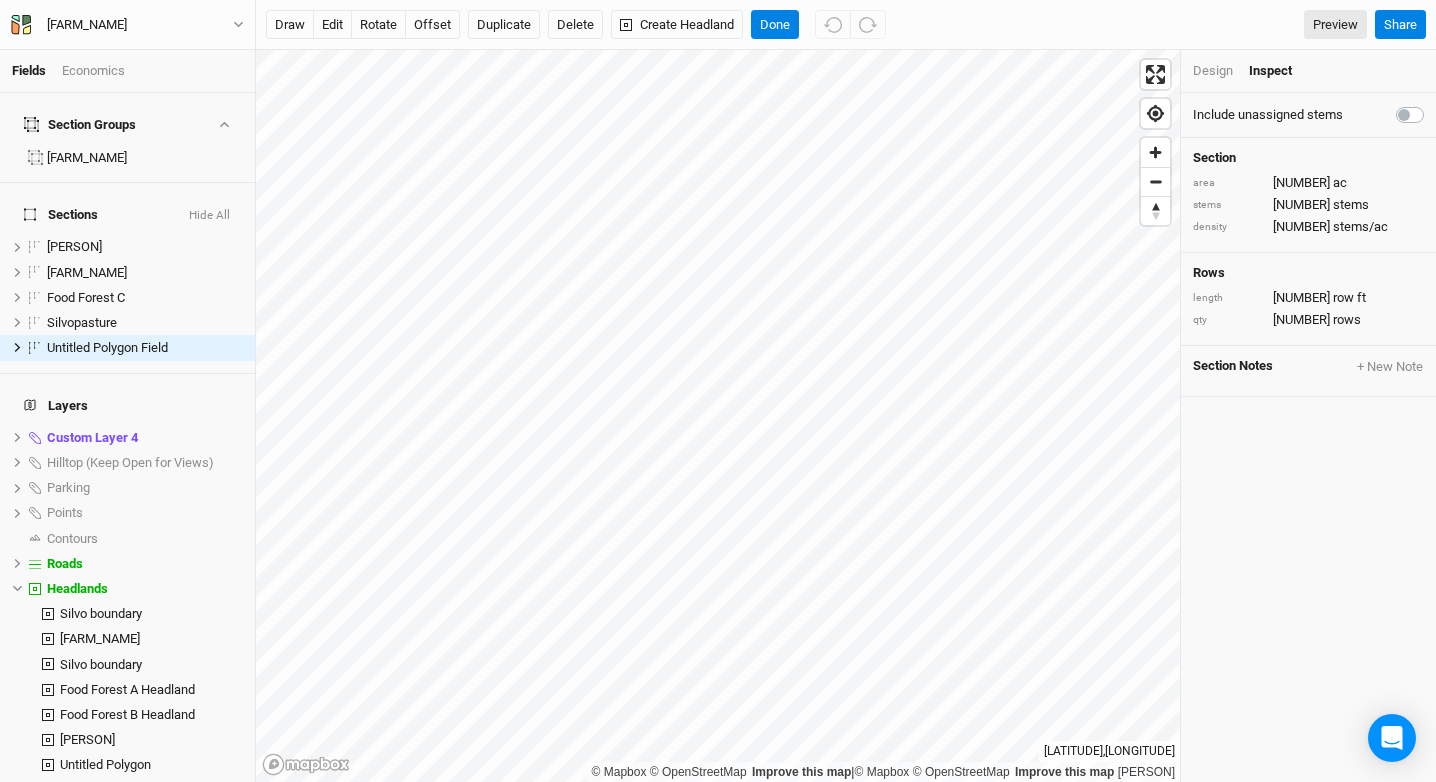 click at bounding box center [1432, 103] 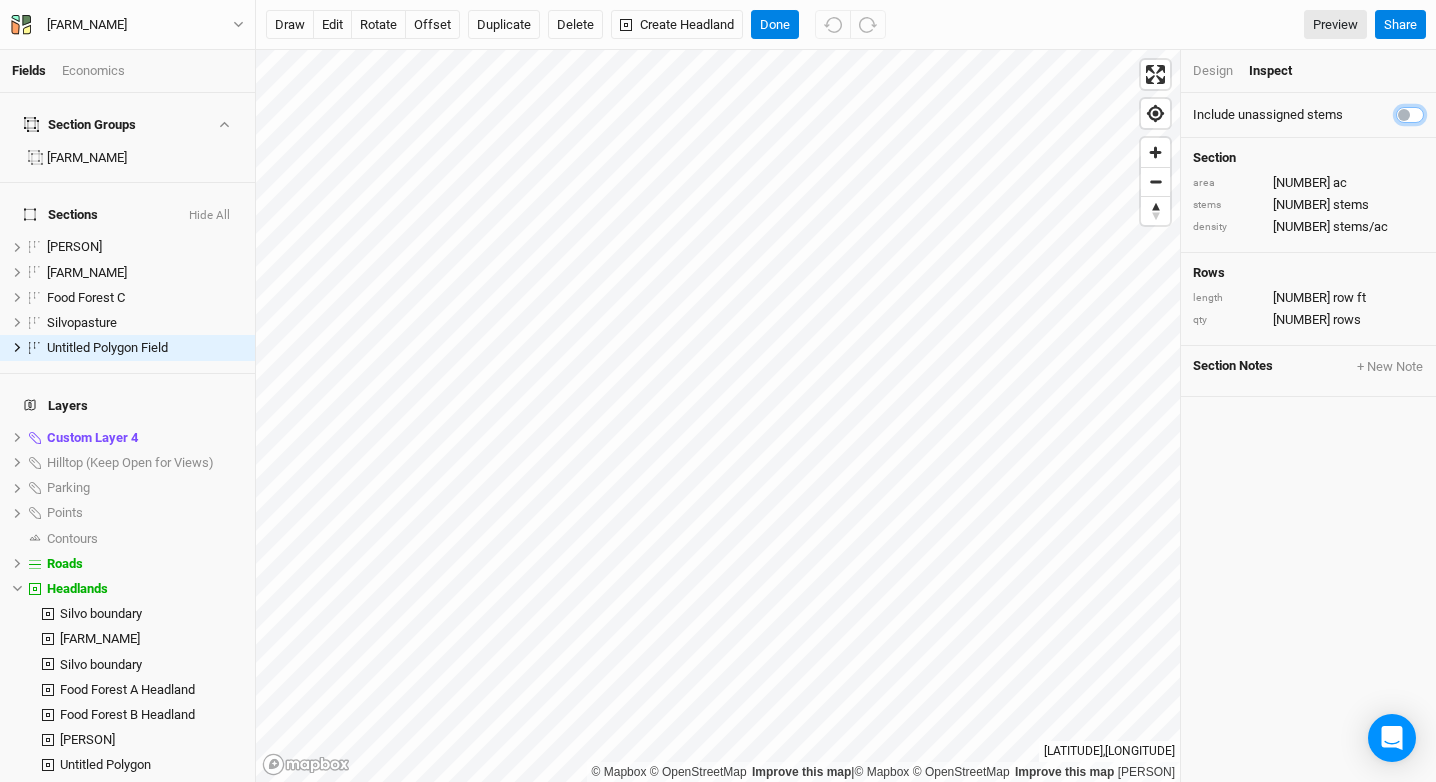 click at bounding box center (1404, 113) 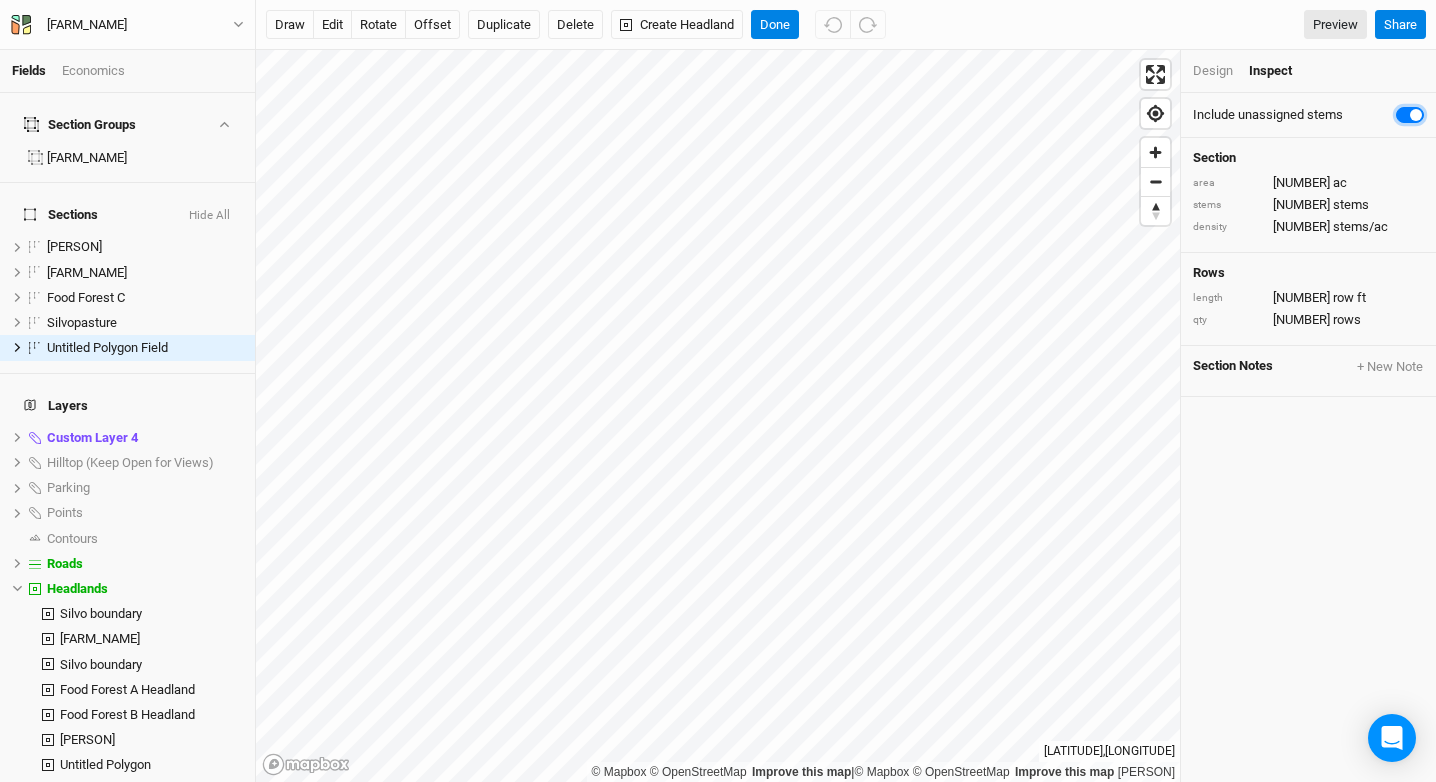 checkbox on "true" 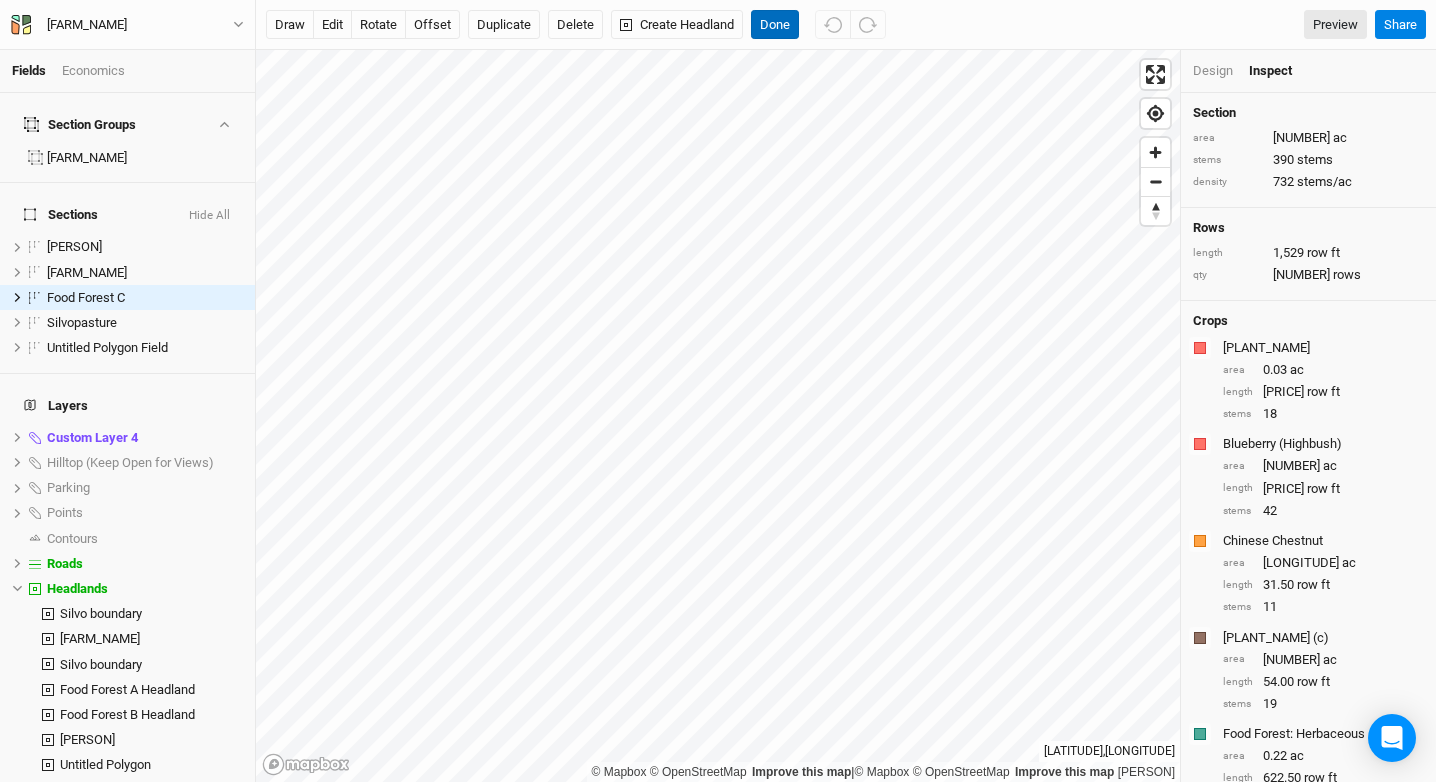 click on "Done" at bounding box center (775, 25) 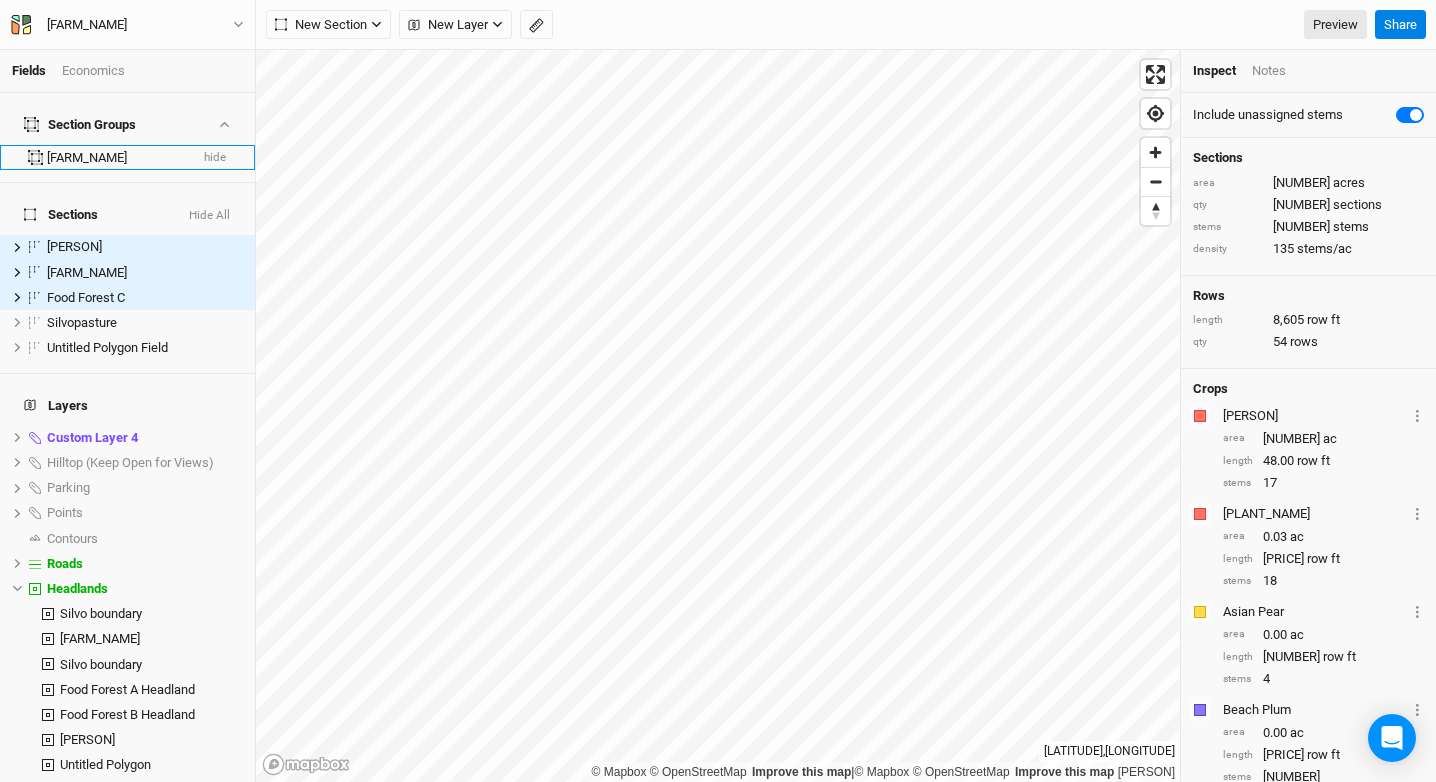 click on "[FARM_NAME]" at bounding box center [117, 158] 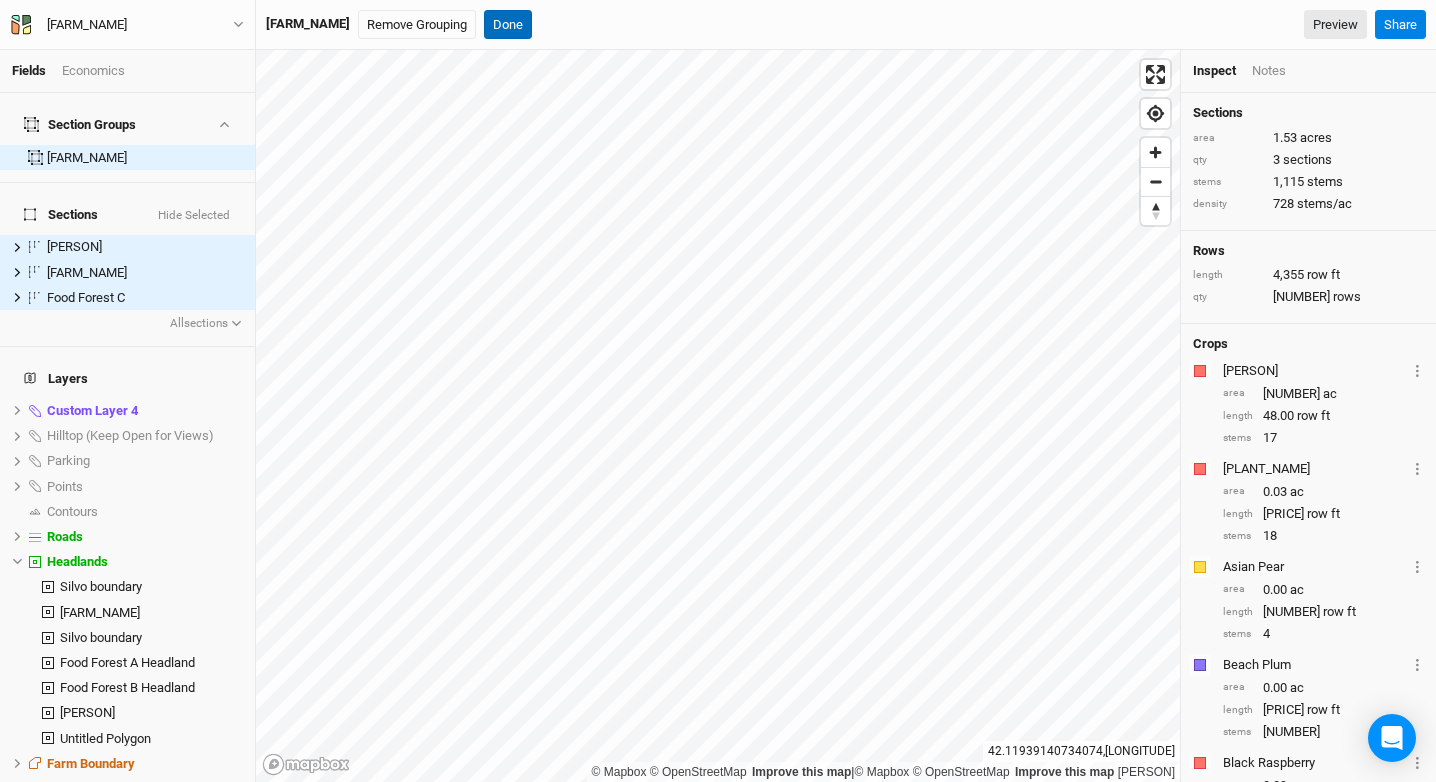click on "Done" at bounding box center [508, 25] 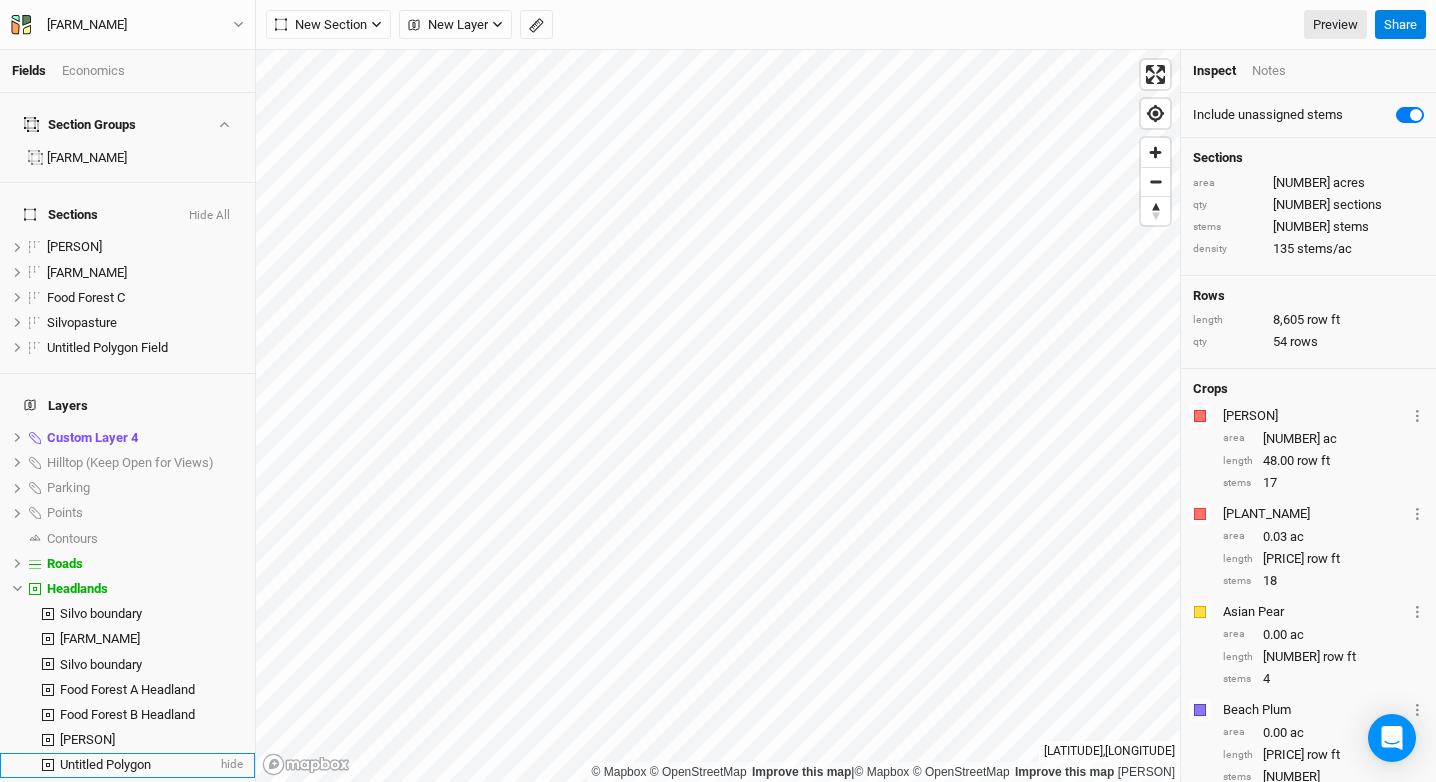 click on "Untitled Polygon" at bounding box center [105, 764] 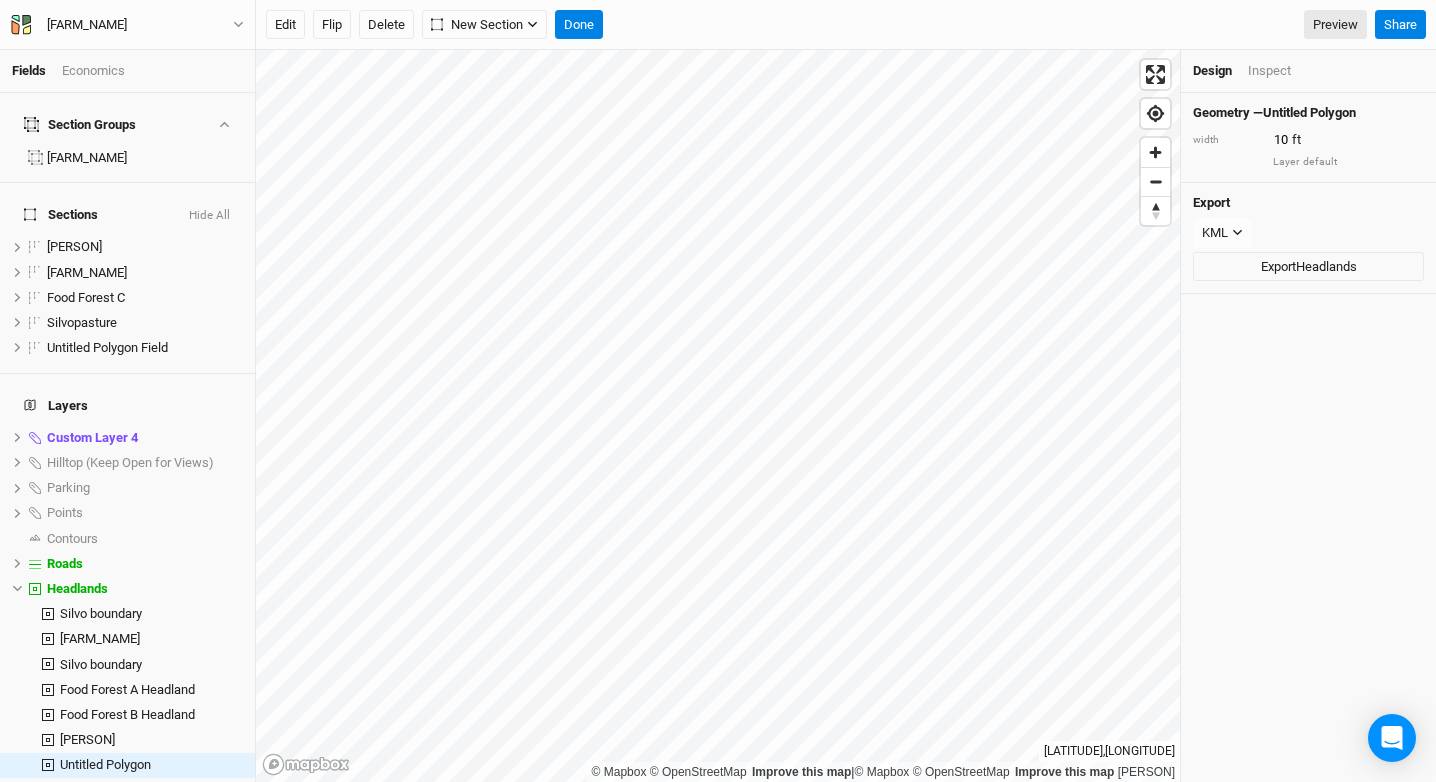 click on "Inspect" at bounding box center (1269, 71) 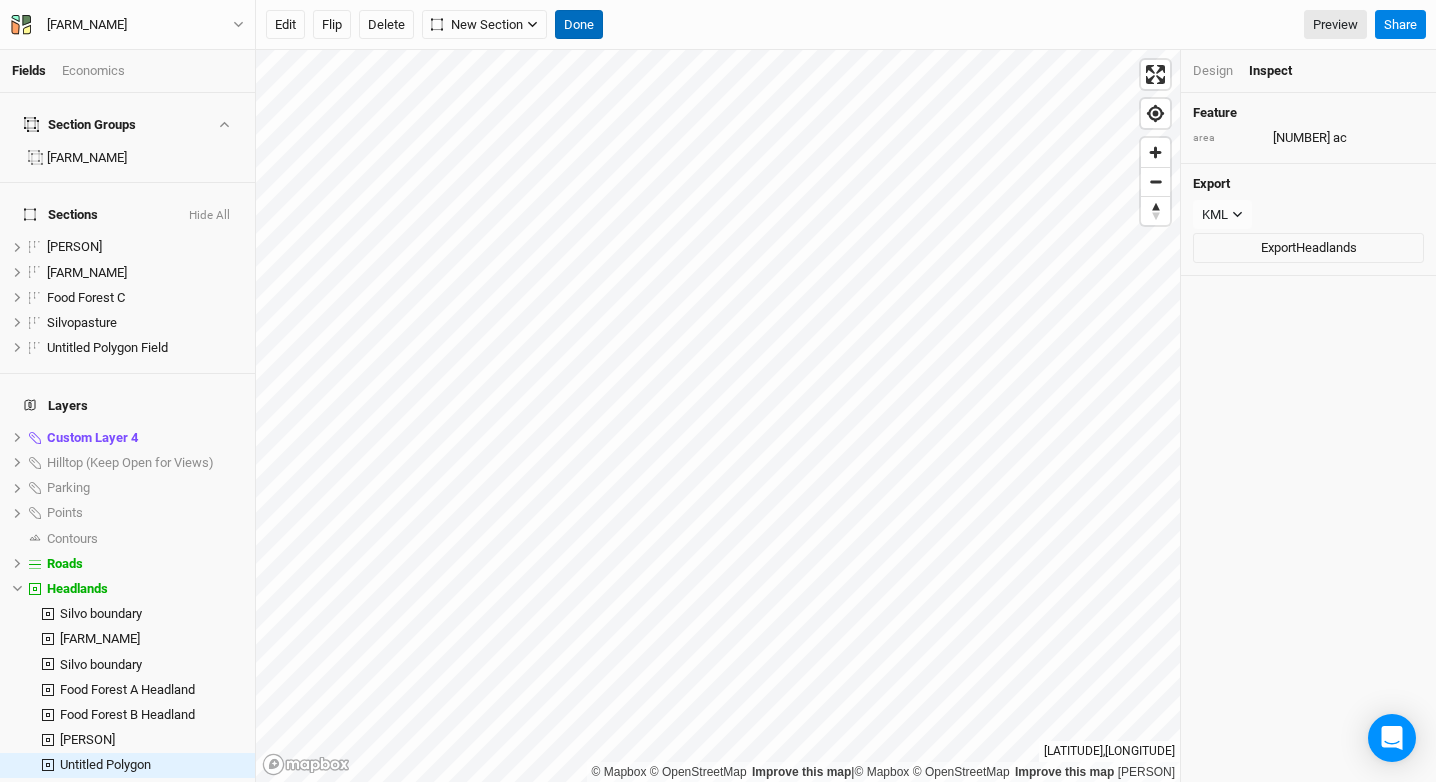 click on "Done" at bounding box center [579, 25] 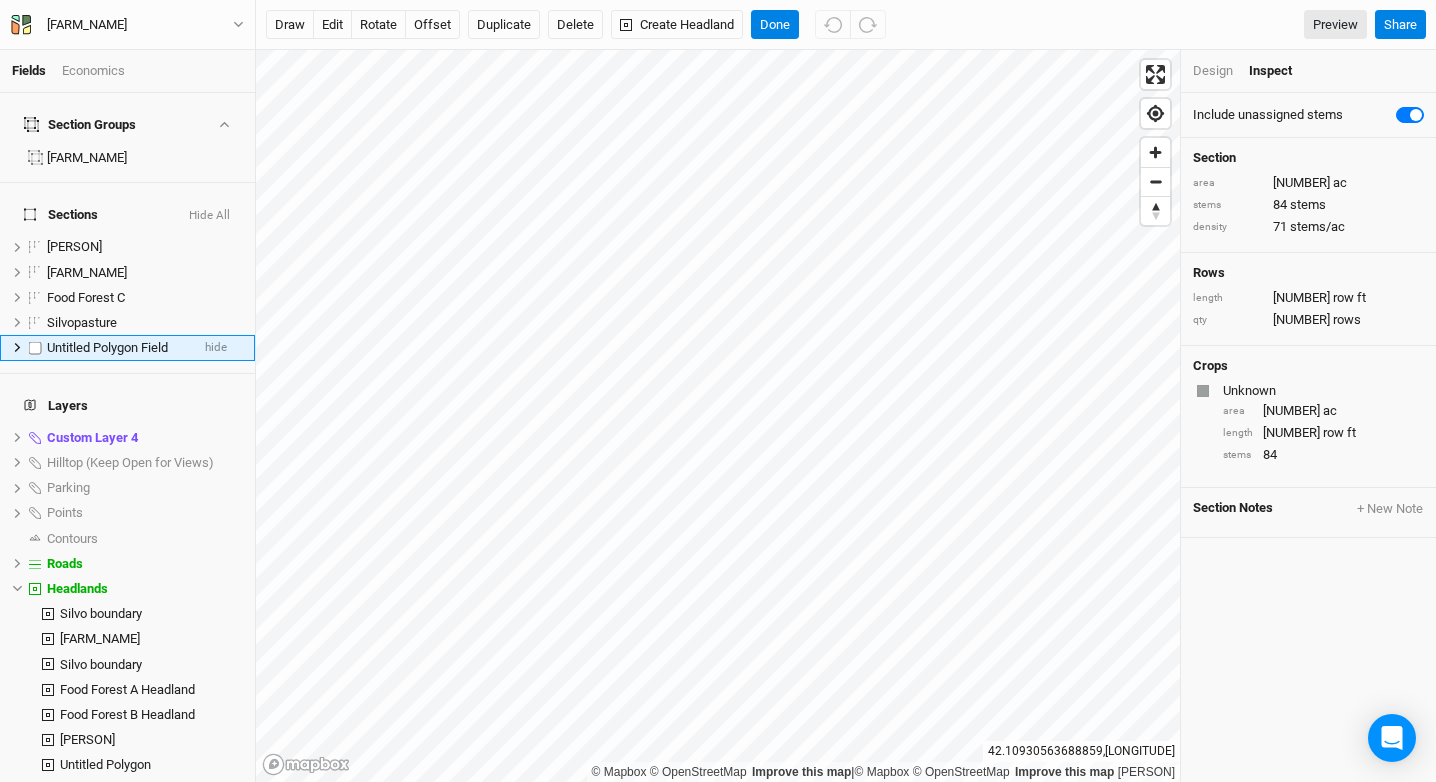 click on "Untitled Polygon Field" at bounding box center [118, 348] 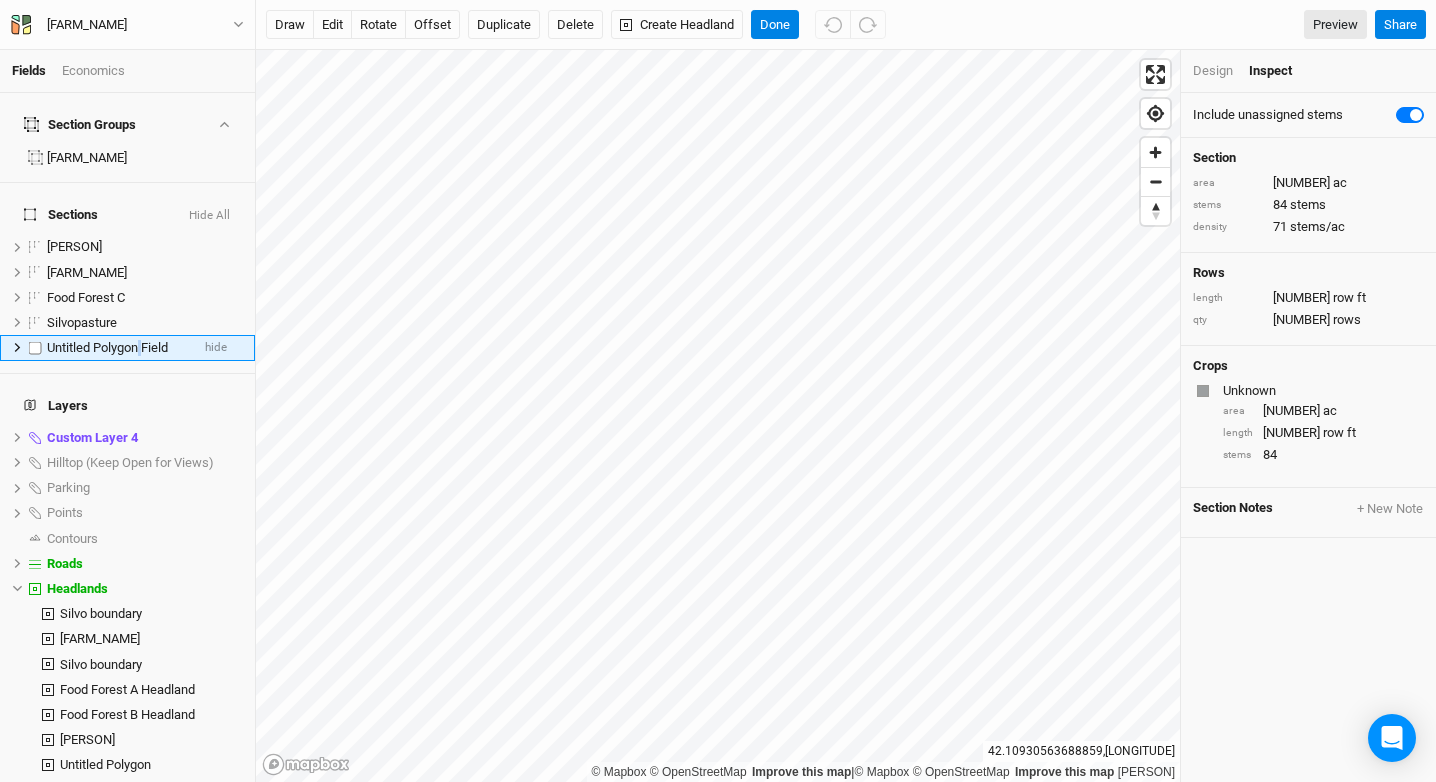 click on "Untitled Polygon Field" at bounding box center (118, 348) 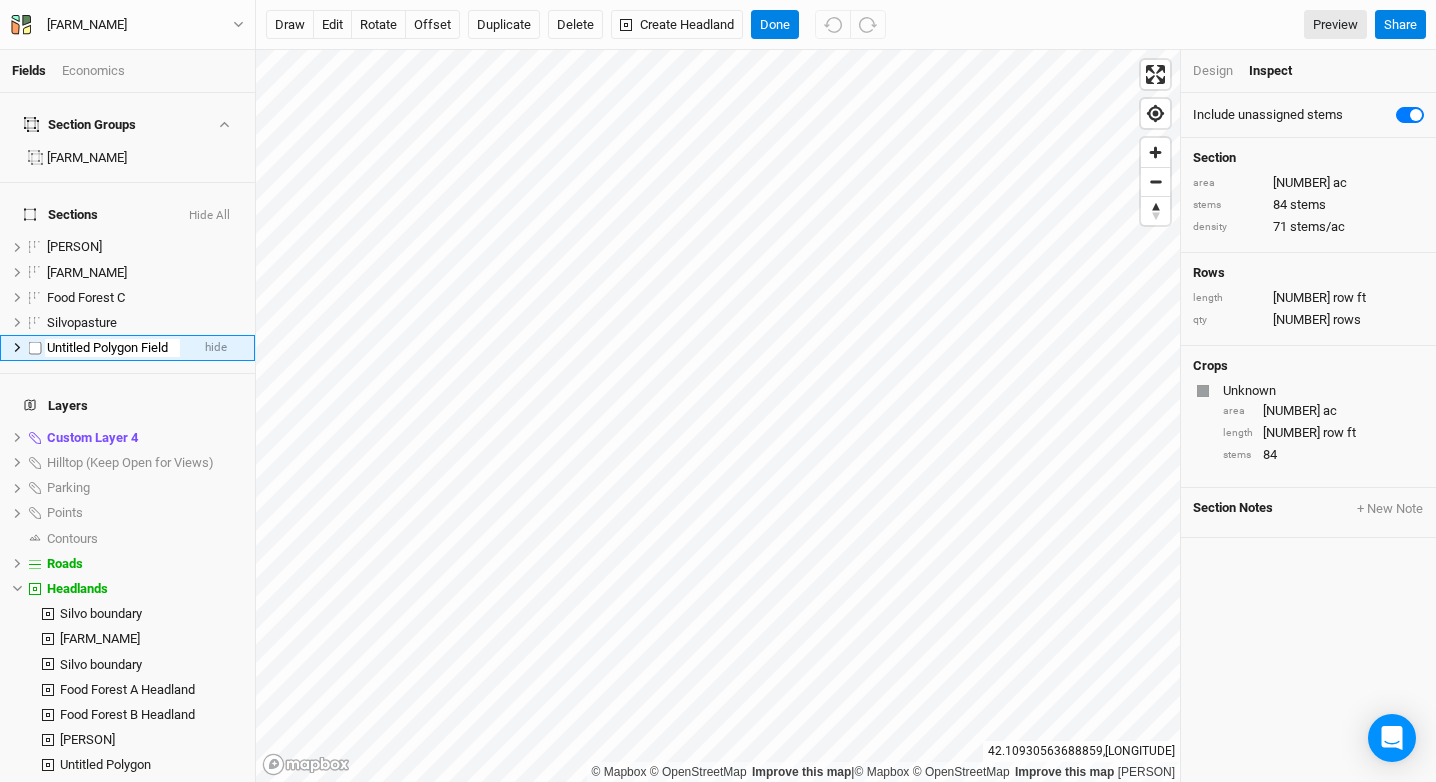 click on "Untitled Polygon Field" at bounding box center [112, 348] 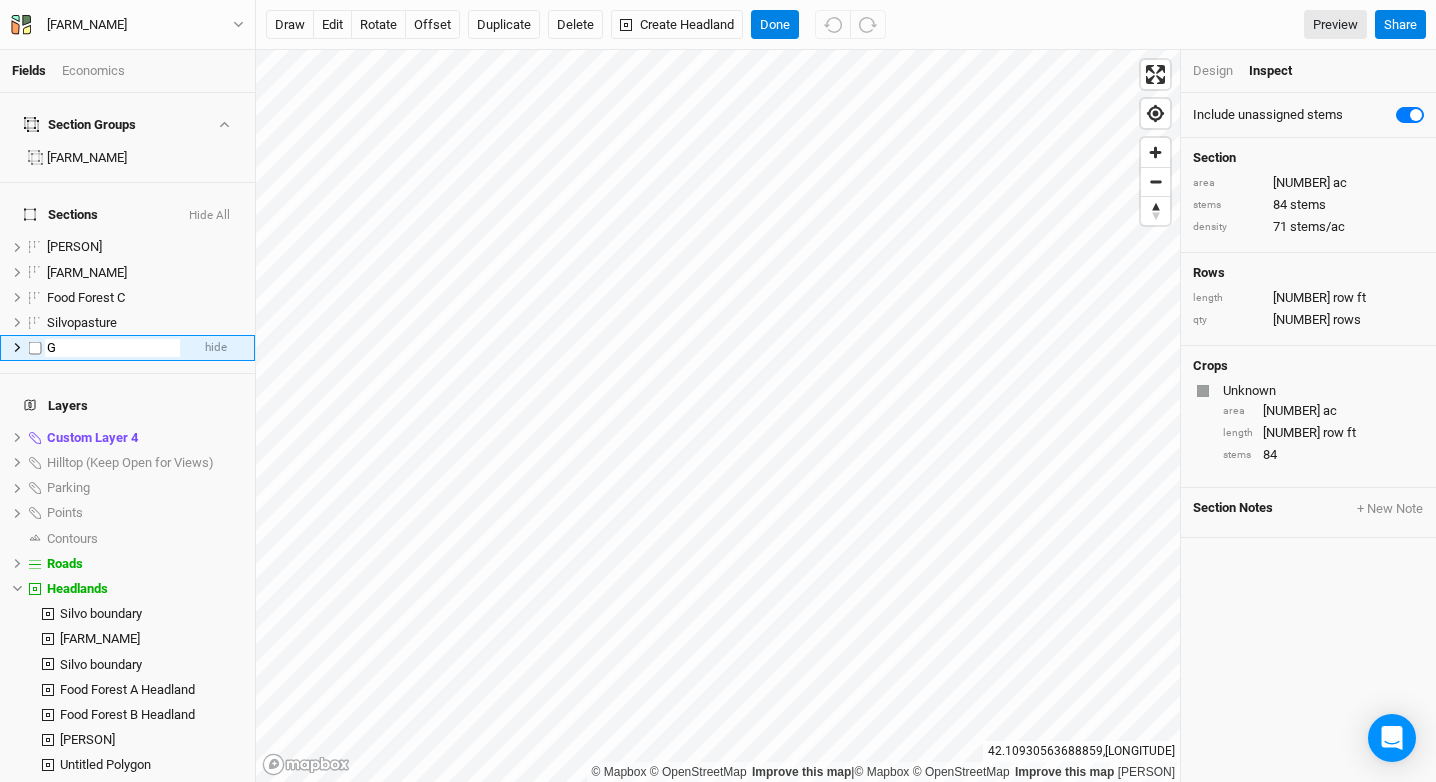 scroll, scrollTop: 0, scrollLeft: 0, axis: both 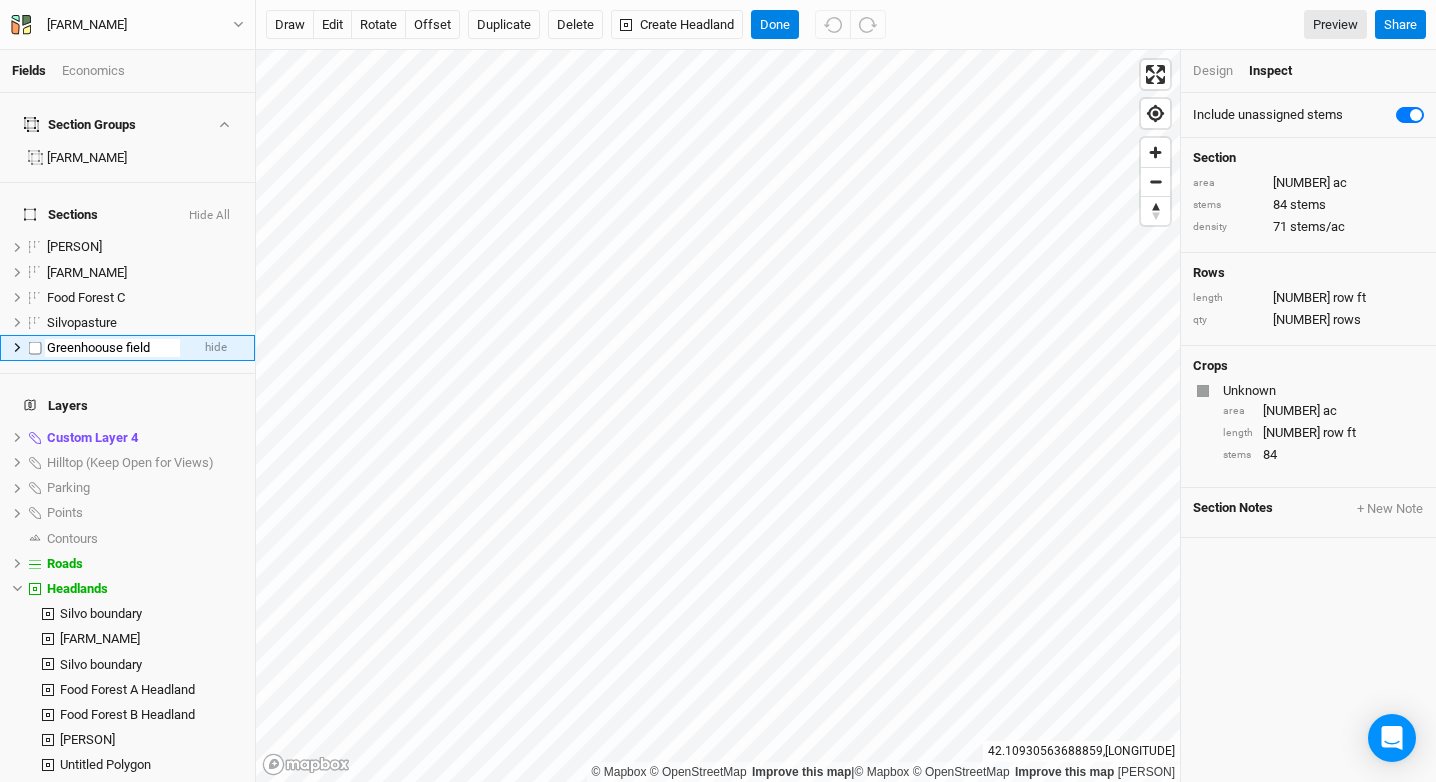 type on "Greenhoouse field" 